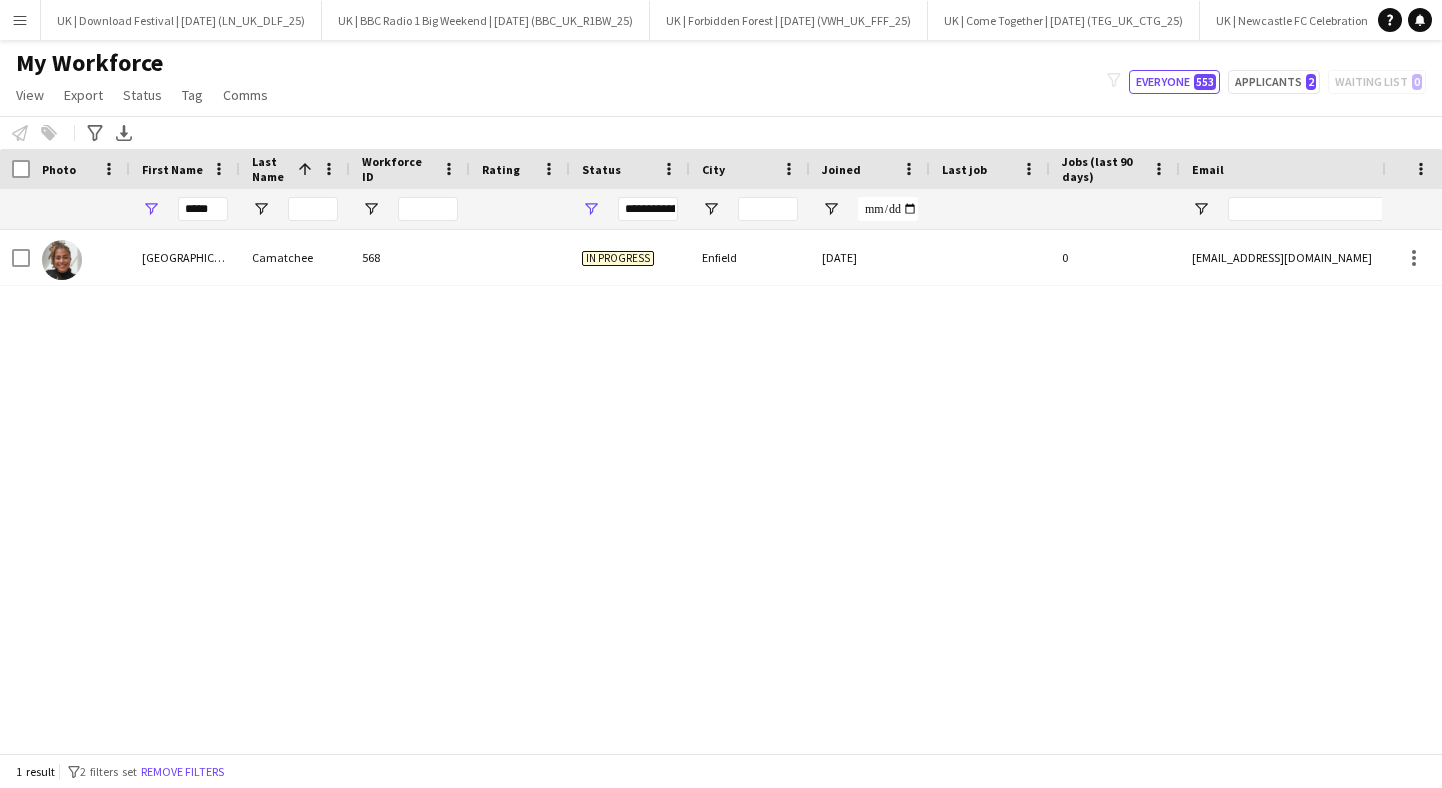scroll, scrollTop: 0, scrollLeft: 0, axis: both 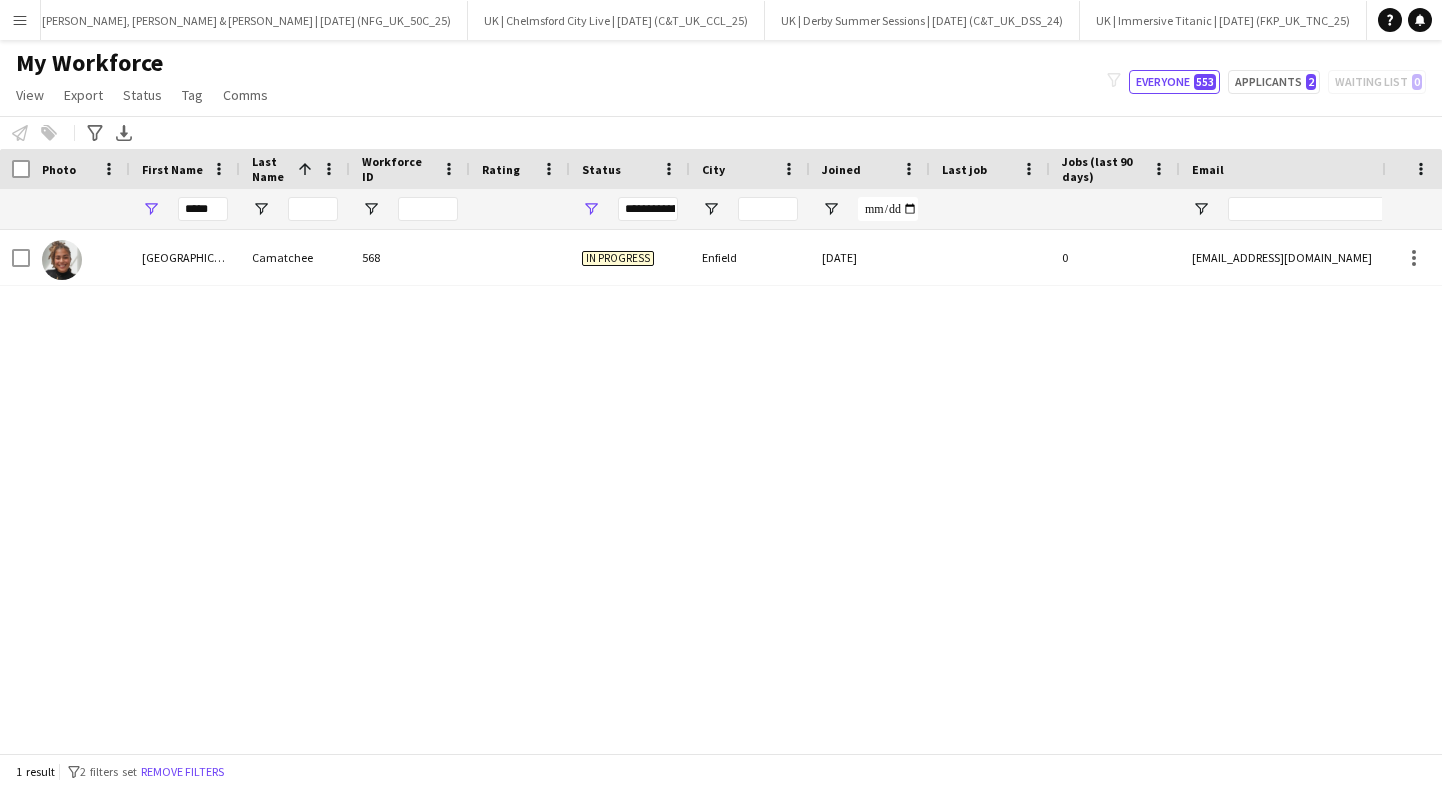 click on "Menu" at bounding box center [20, 20] 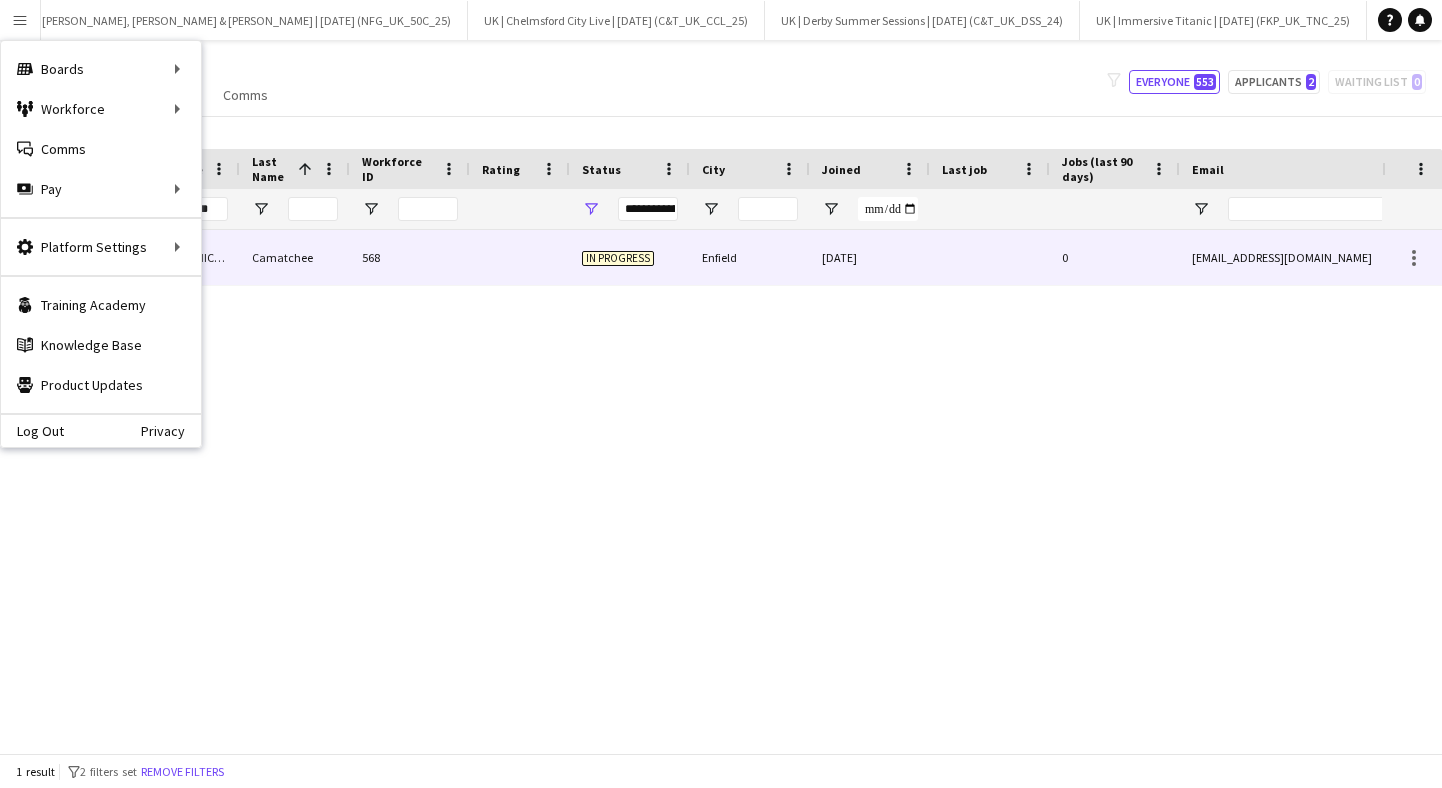 click at bounding box center (520, 257) 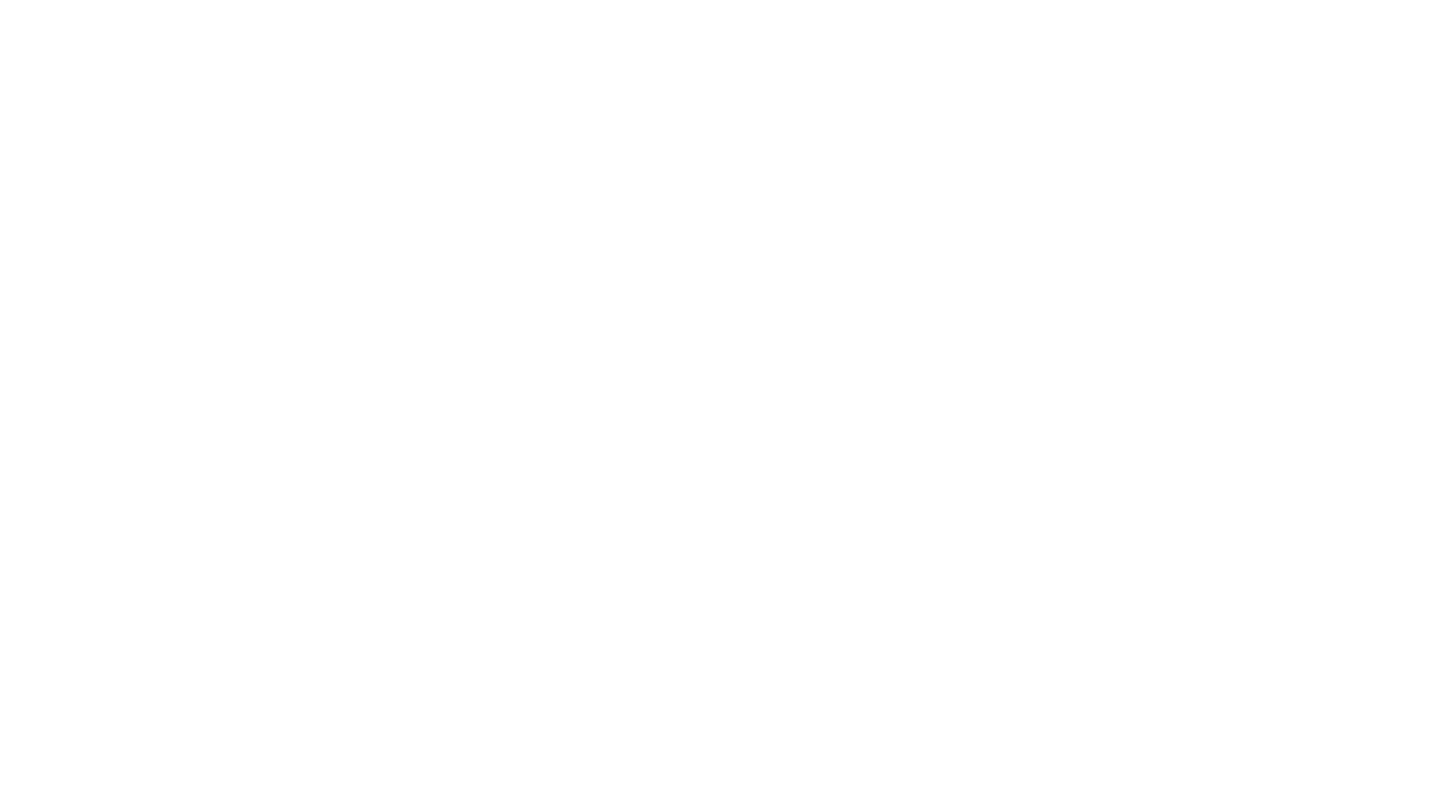 scroll, scrollTop: 0, scrollLeft: 0, axis: both 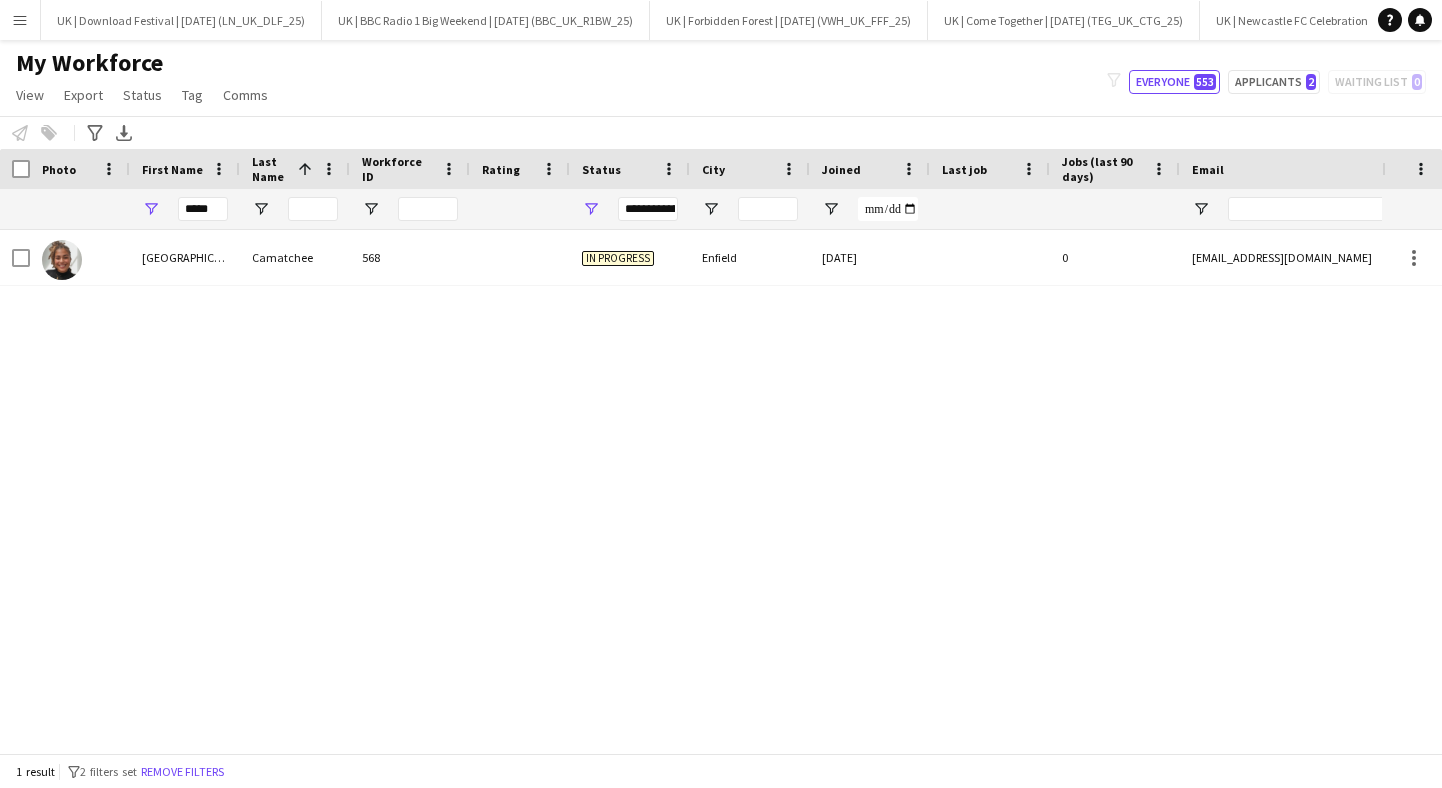 click on "Menu" at bounding box center [20, 20] 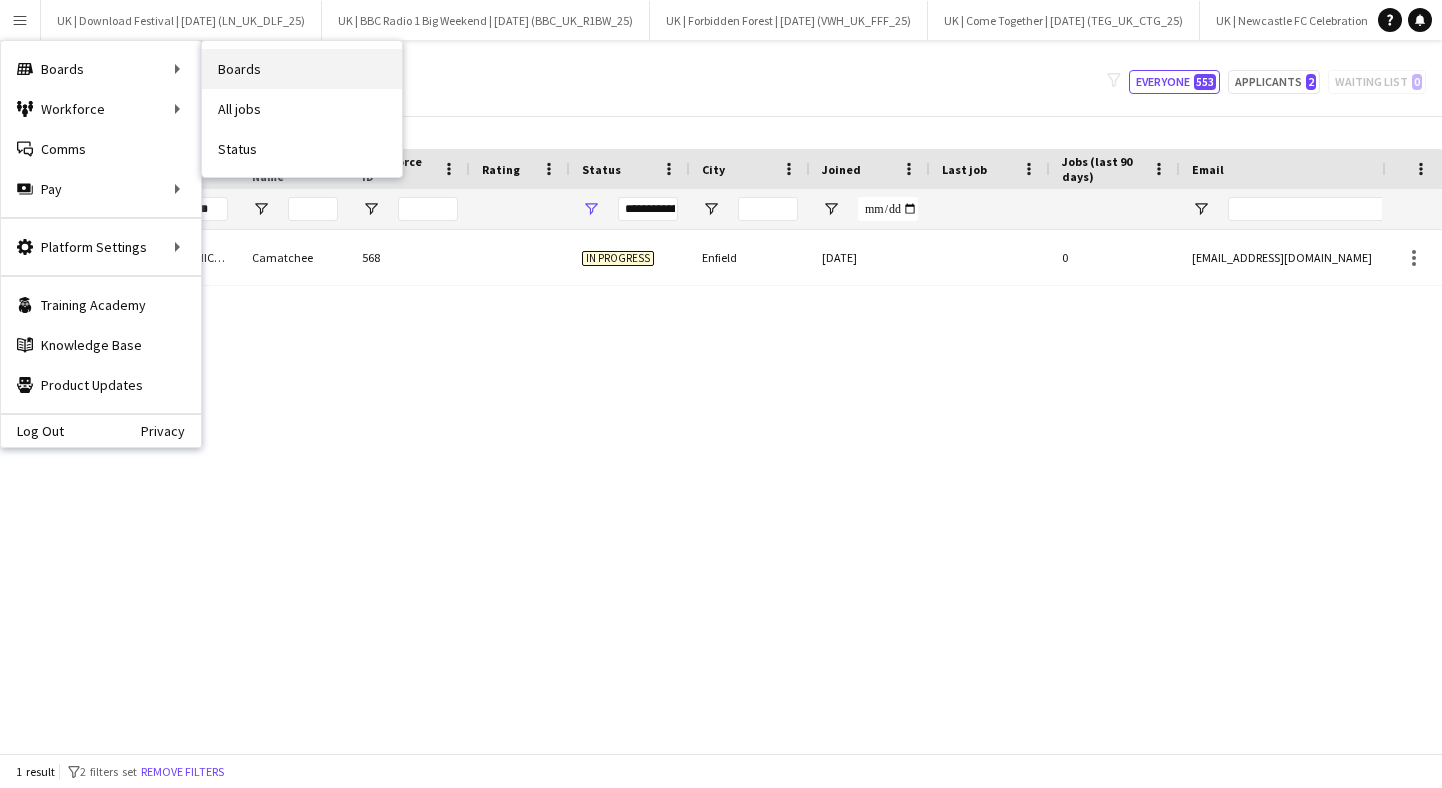 click on "Boards" at bounding box center [302, 69] 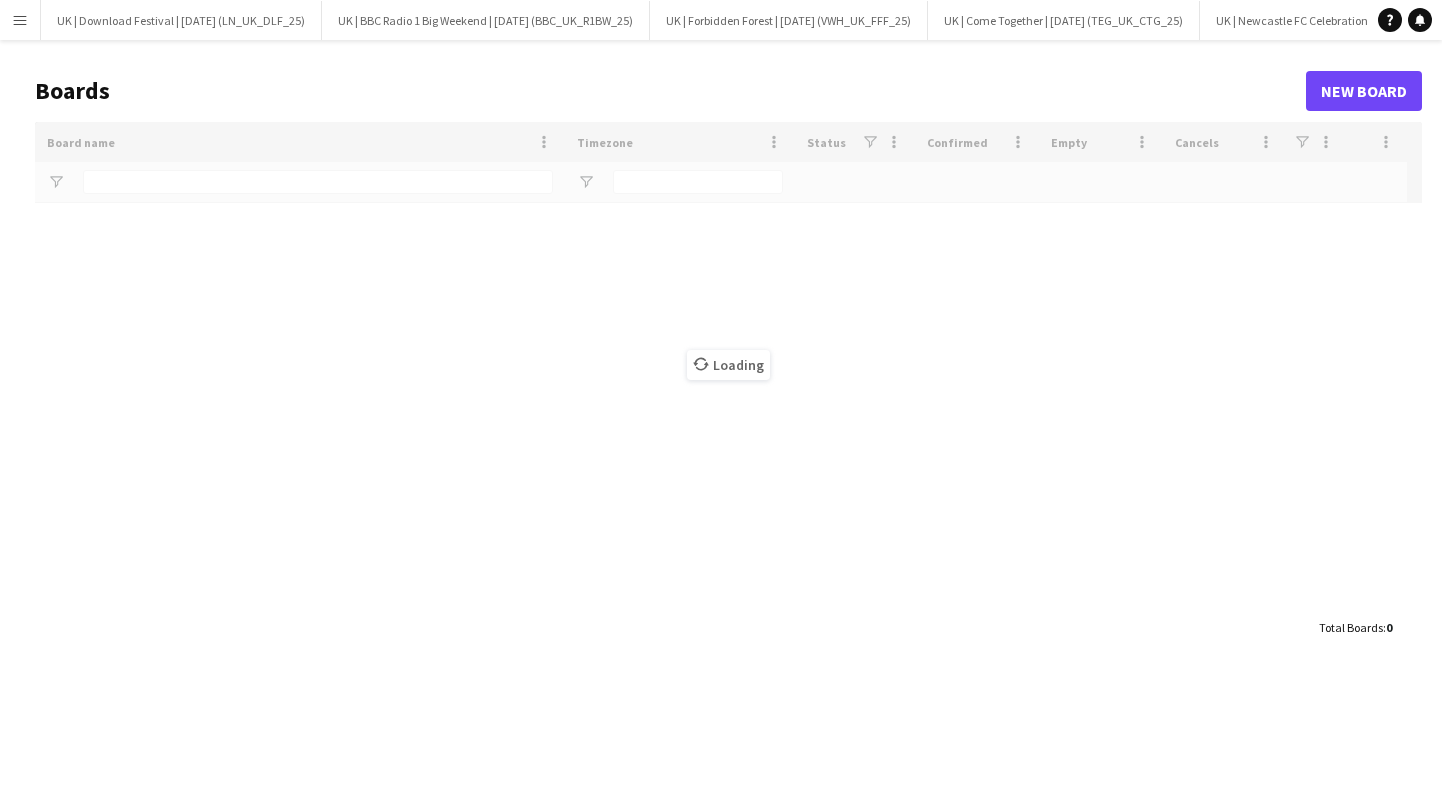 type on "**" 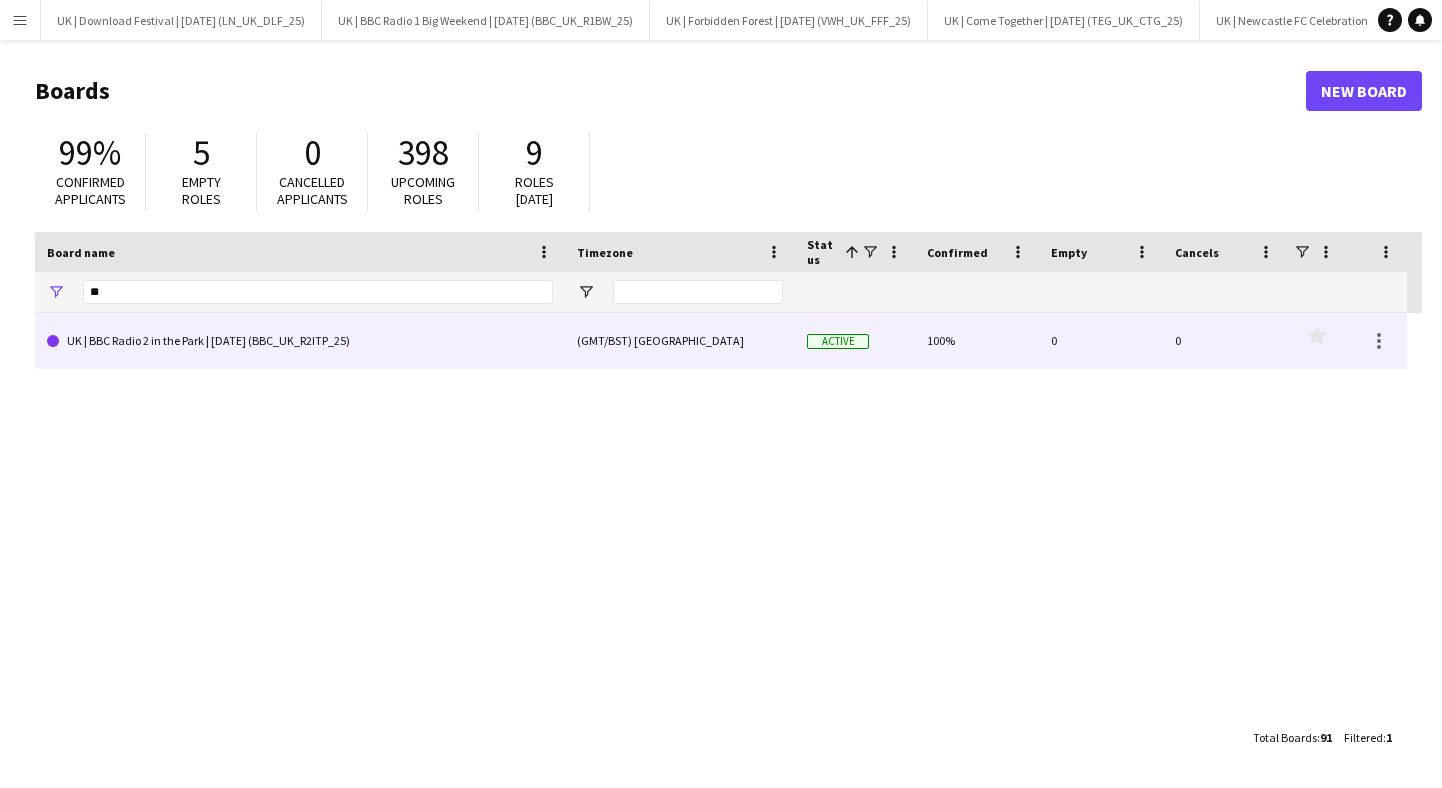 click on "UK | BBC Radio 2 in the Park | [DATE] (BBC_UK_R2ITP_25)" 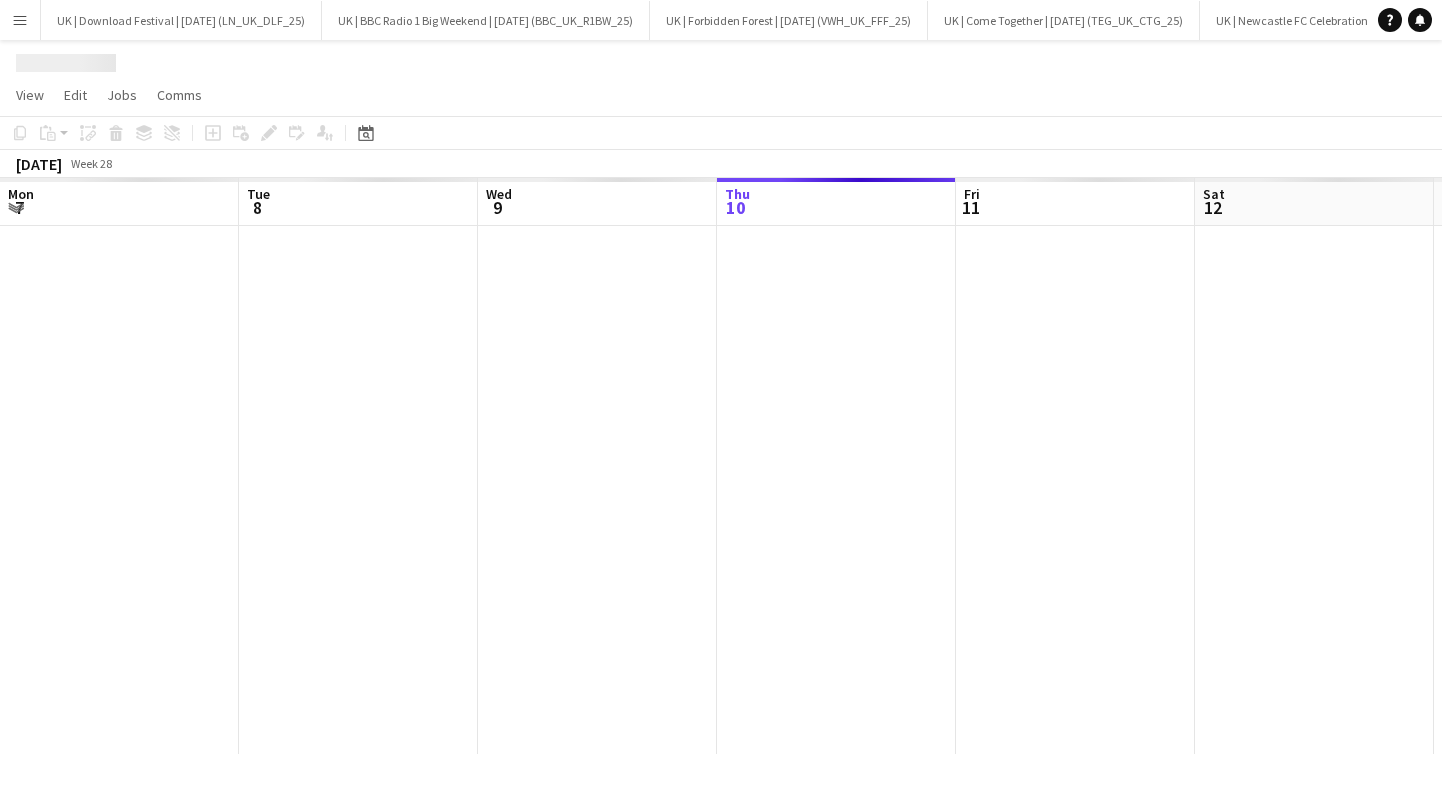 scroll, scrollTop: 0, scrollLeft: 478, axis: horizontal 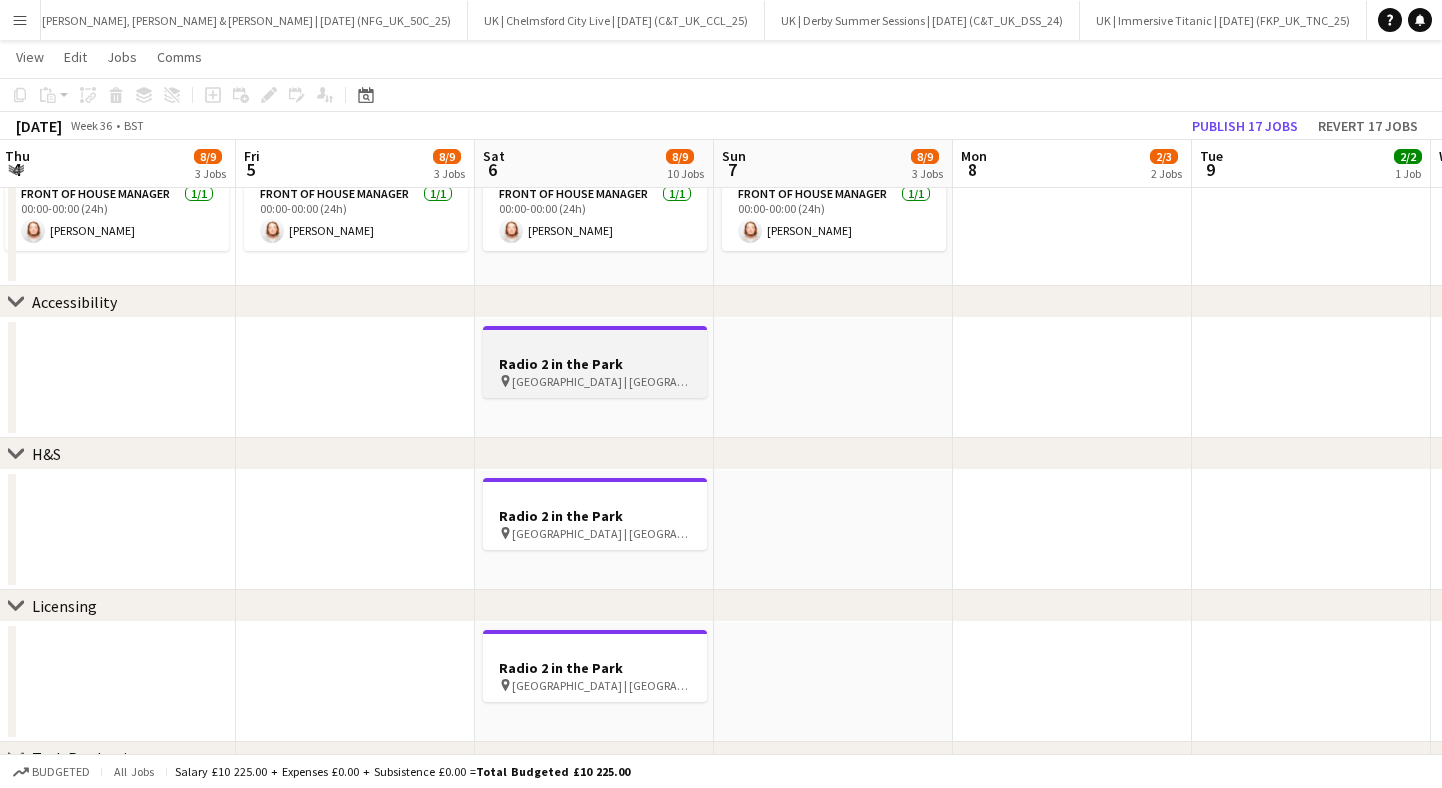 click at bounding box center (595, 345) 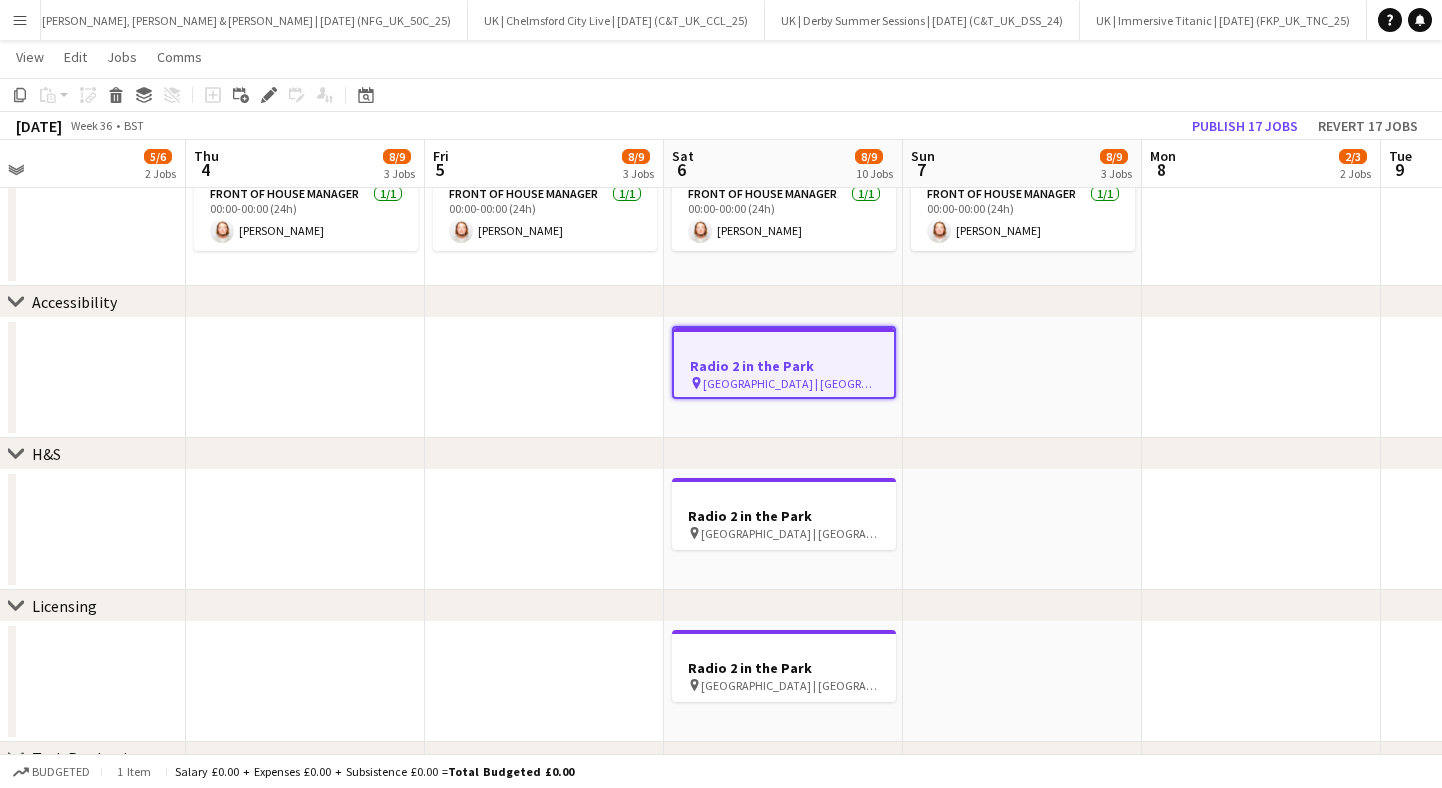scroll, scrollTop: 0, scrollLeft: 649, axis: horizontal 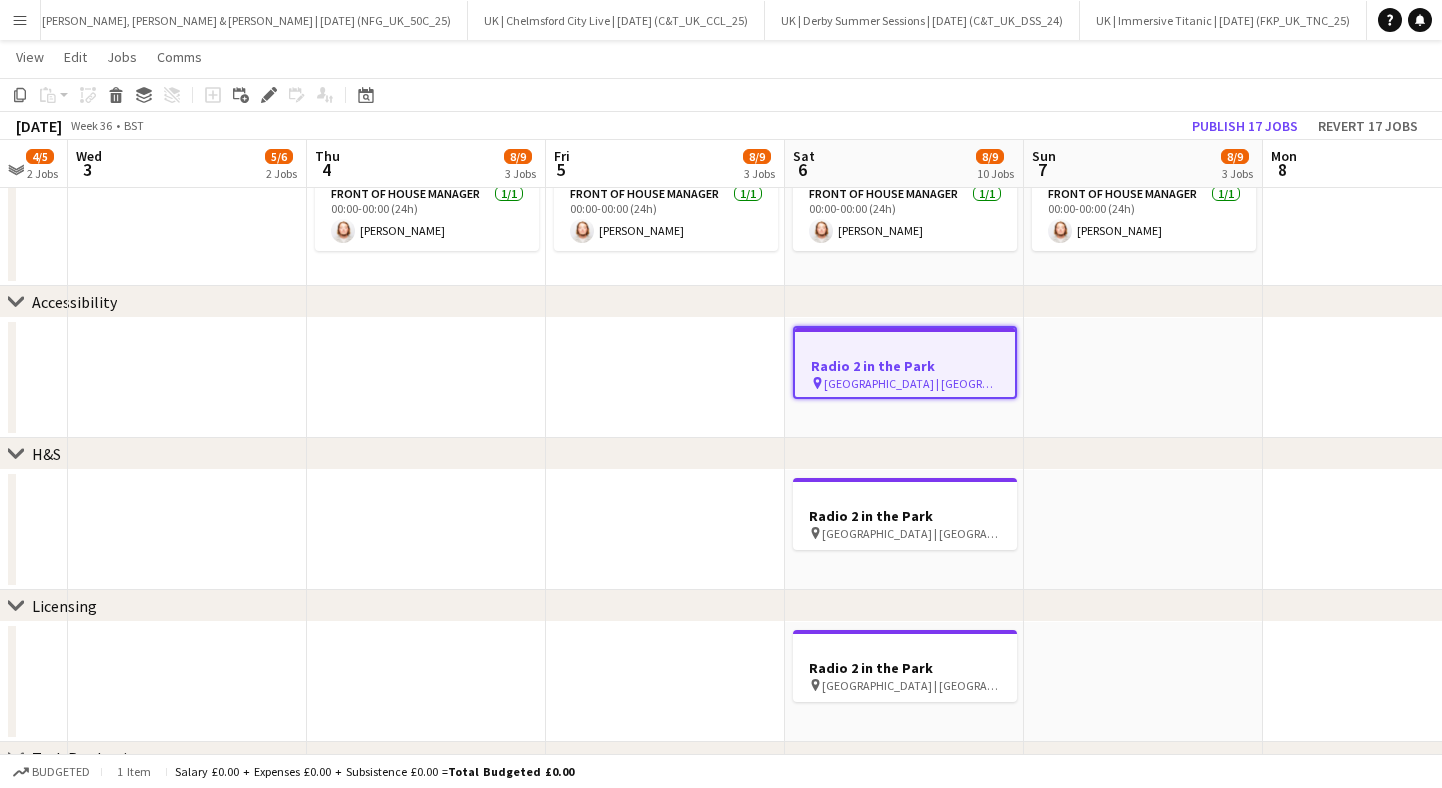click at bounding box center [426, 378] 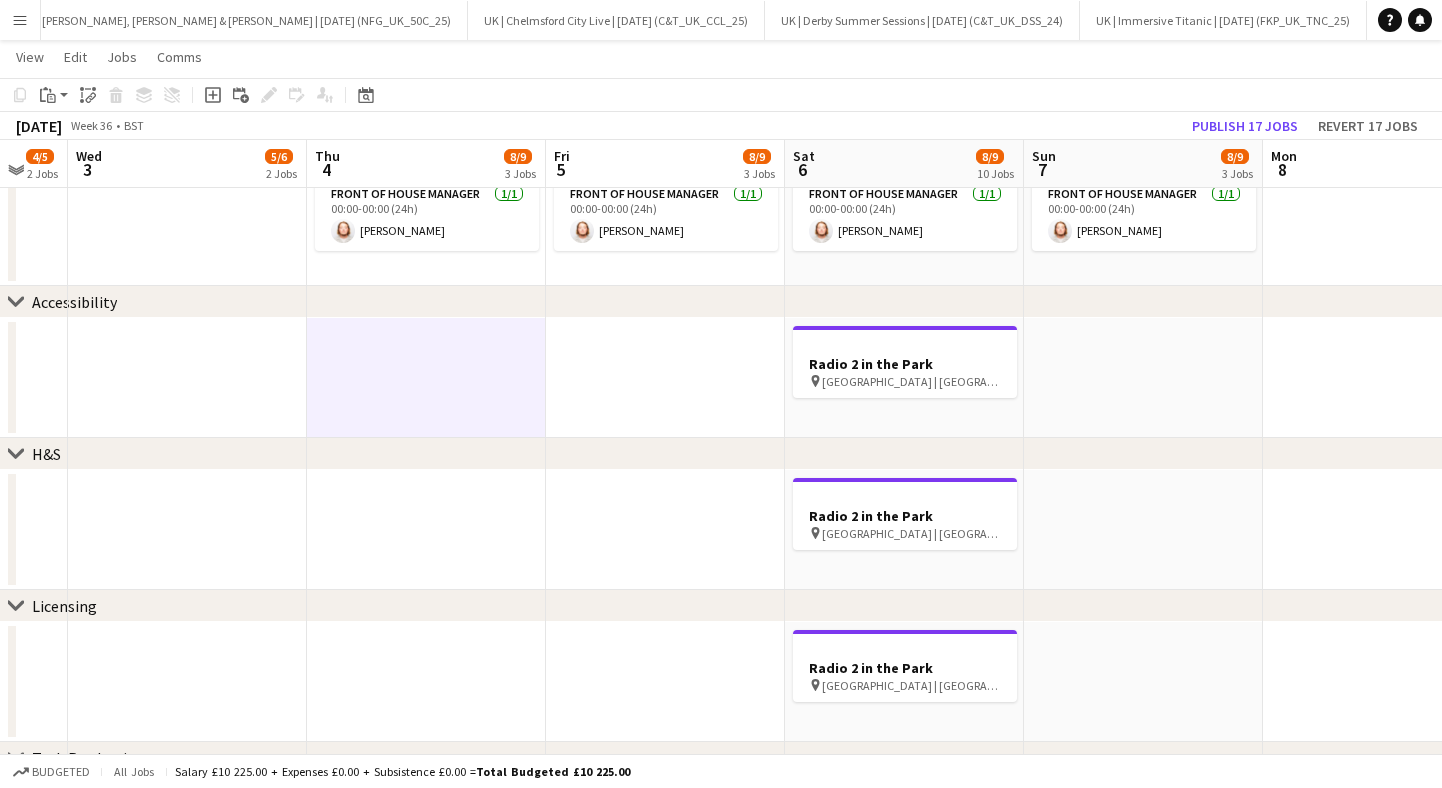 scroll, scrollTop: 0, scrollLeft: 648, axis: horizontal 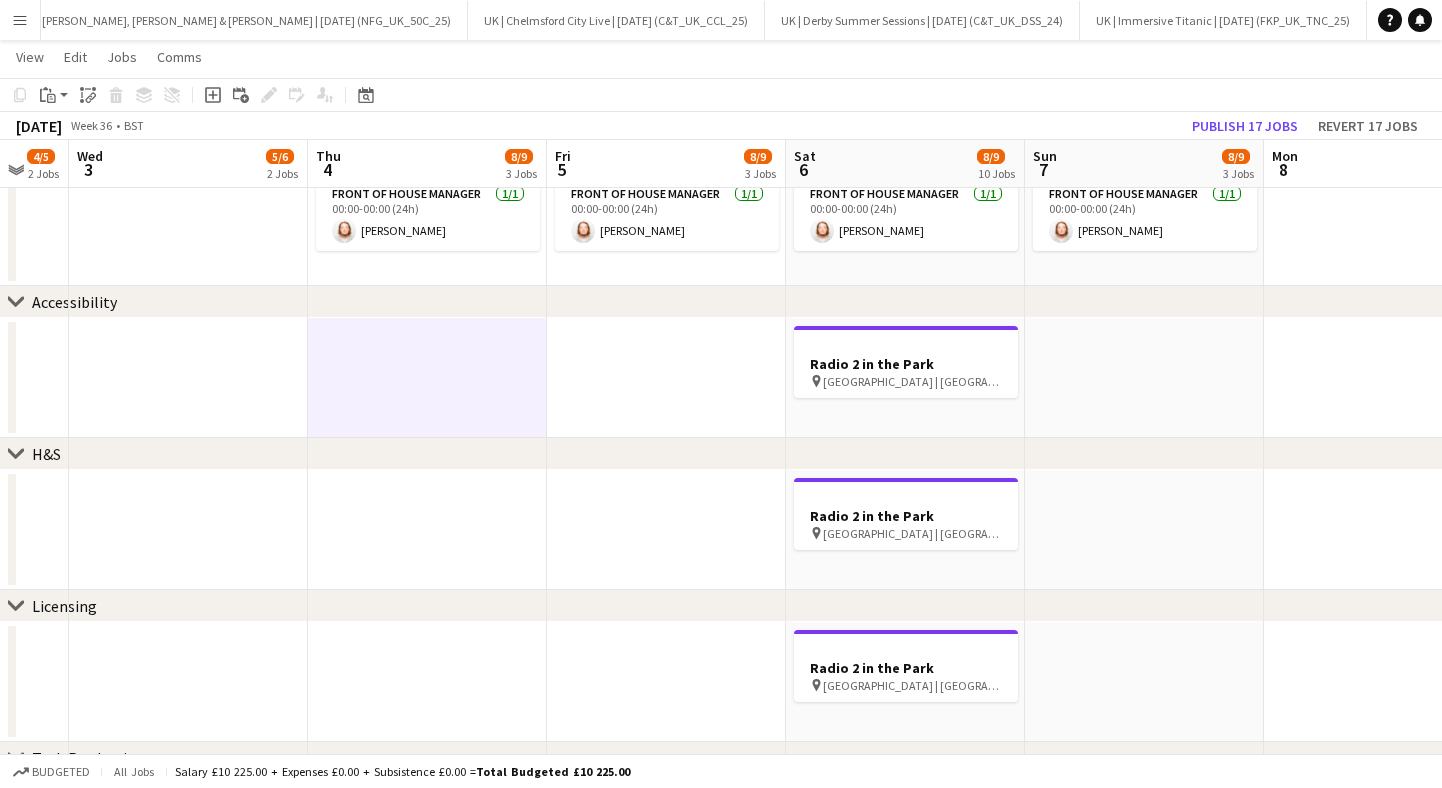 click at bounding box center (666, 378) 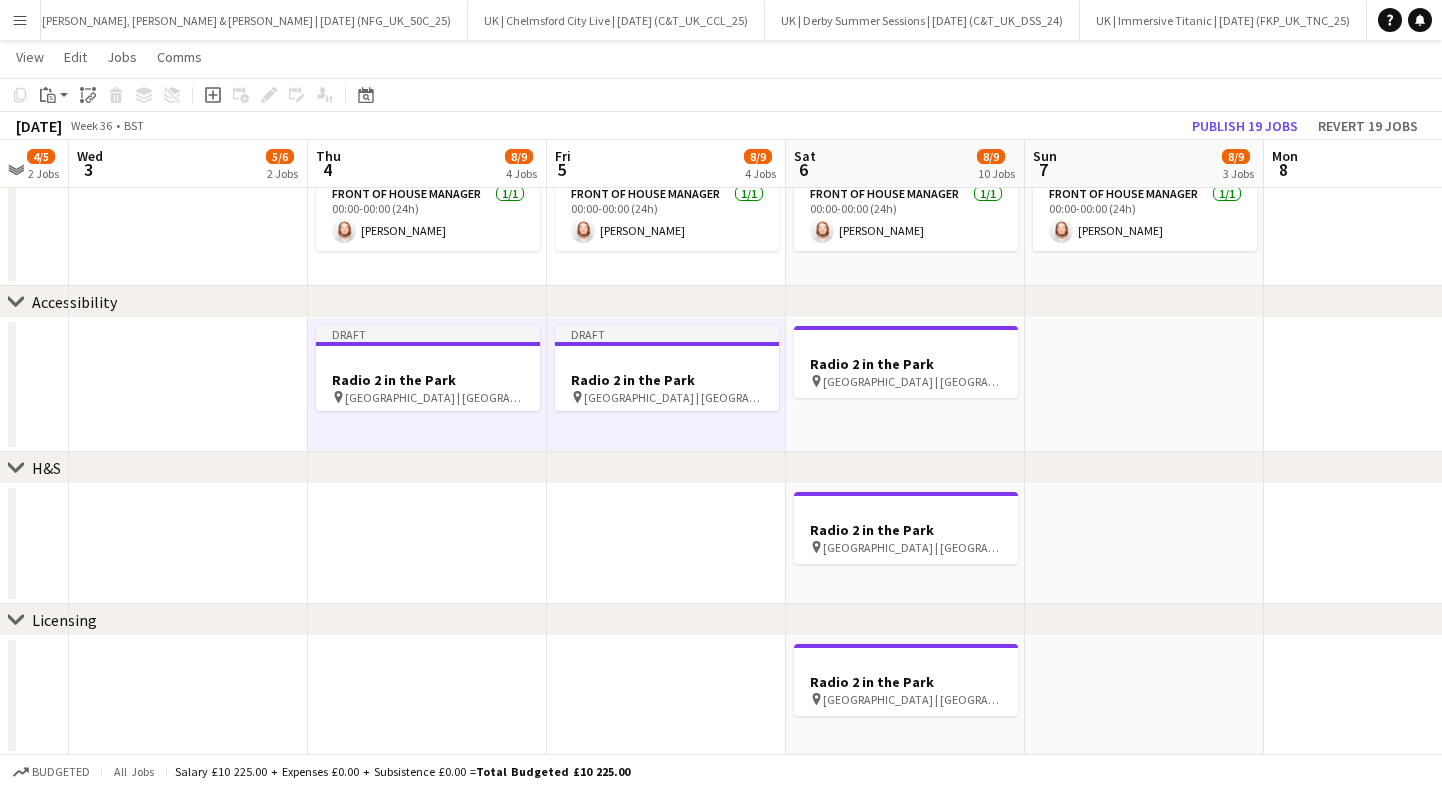 click at bounding box center (1144, 385) 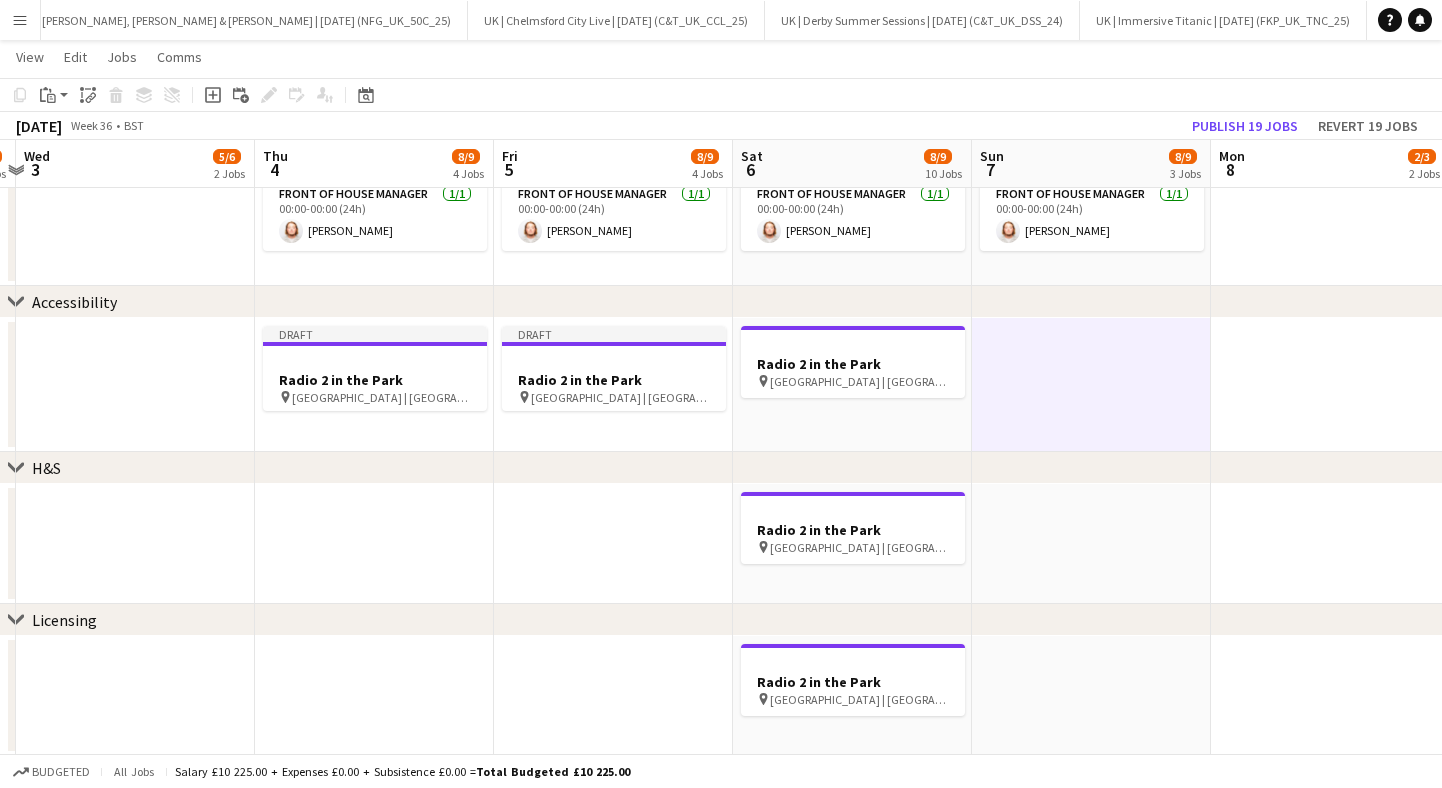 scroll, scrollTop: 0, scrollLeft: 743, axis: horizontal 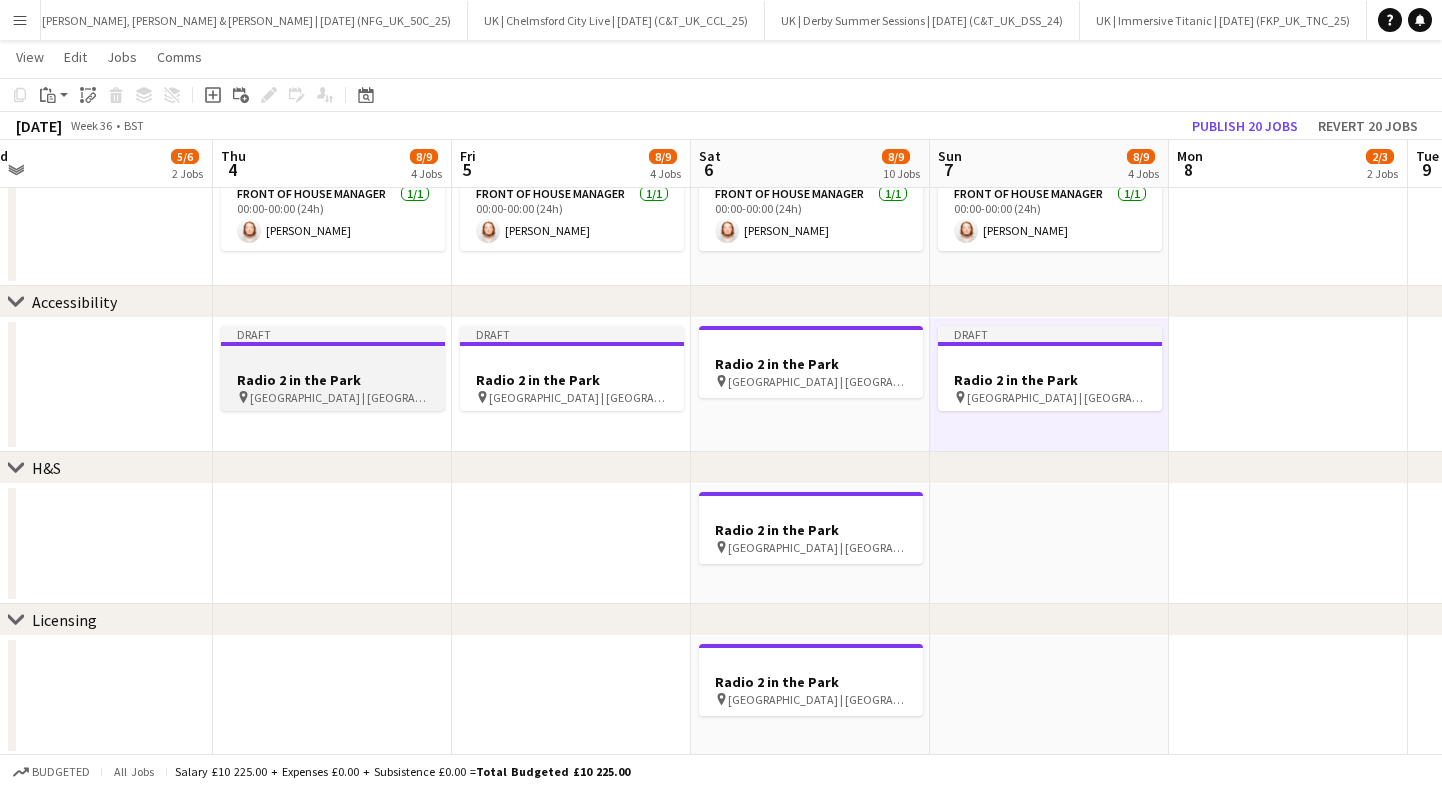 click at bounding box center [333, 361] 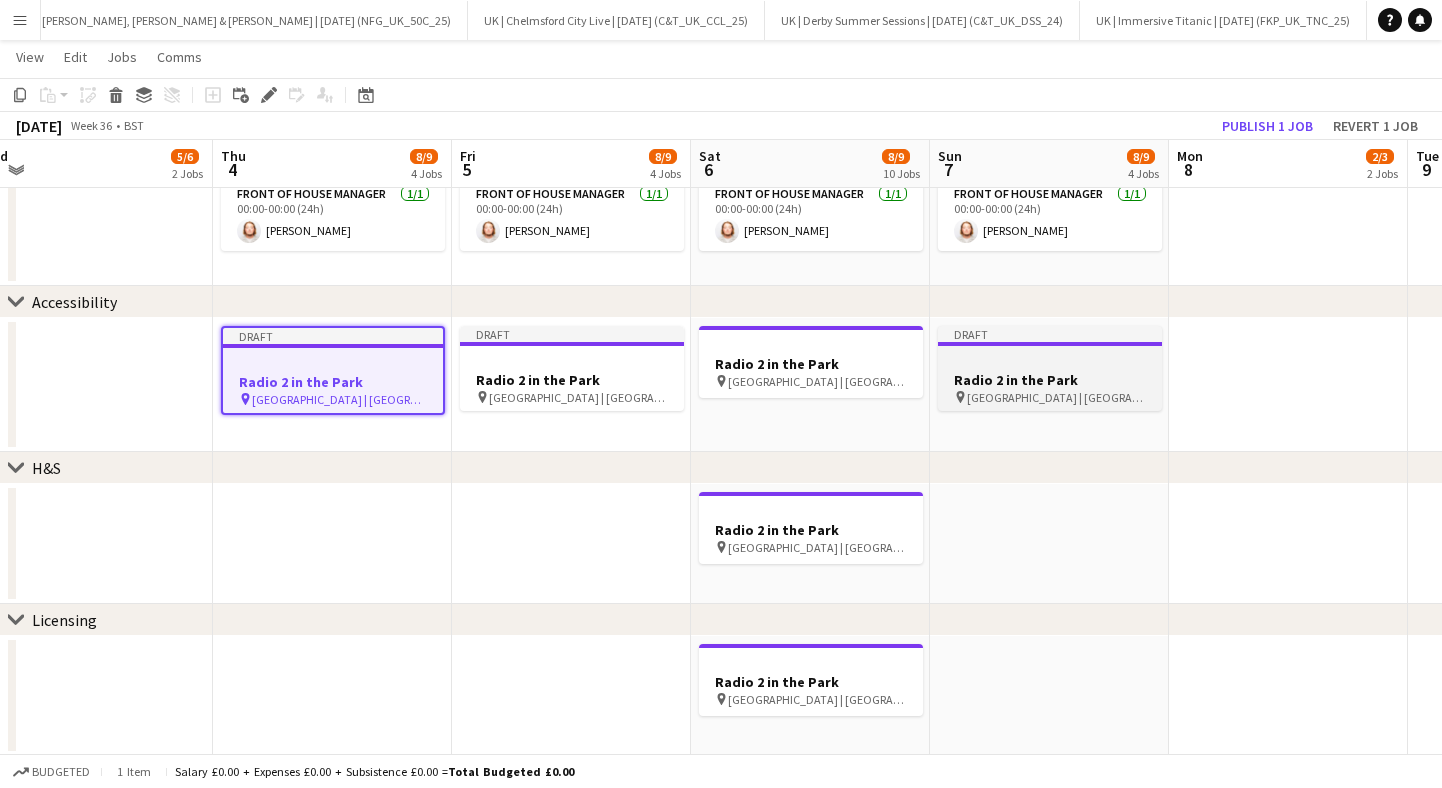 click on "Radio 2 in the Park" at bounding box center (1050, 380) 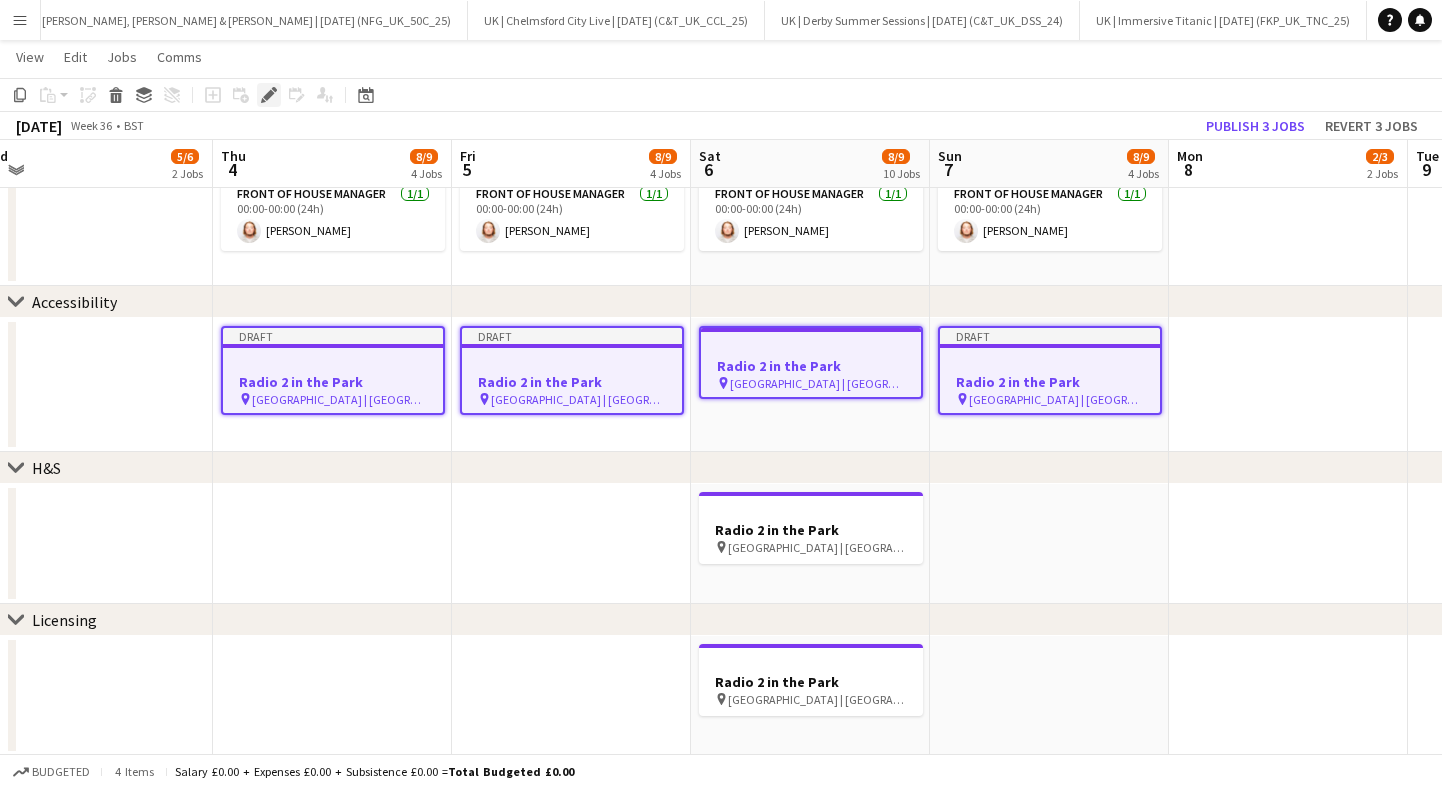 click 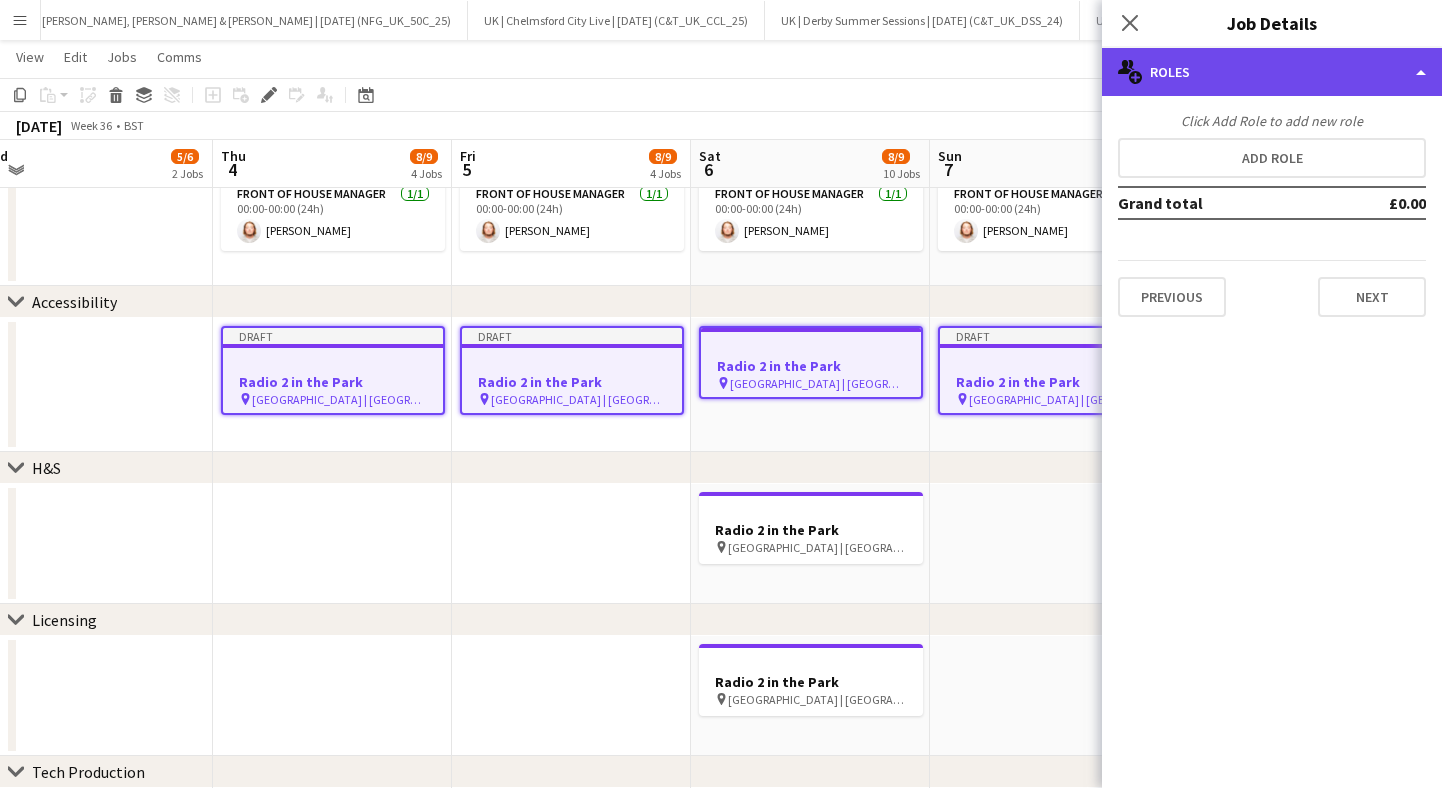 click on "multiple-users-add
Roles" 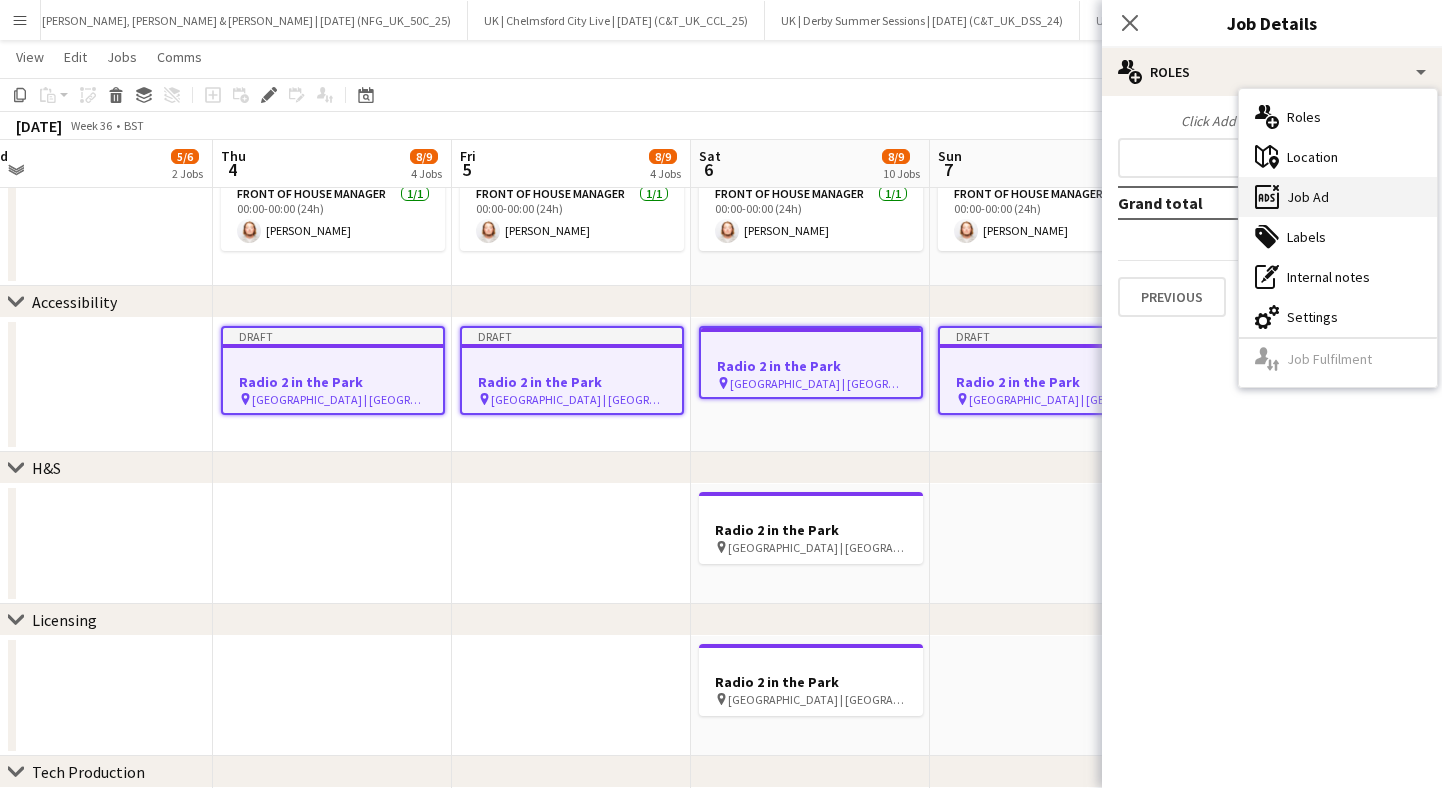 click on "ads-window
Job Ad" at bounding box center (1338, 197) 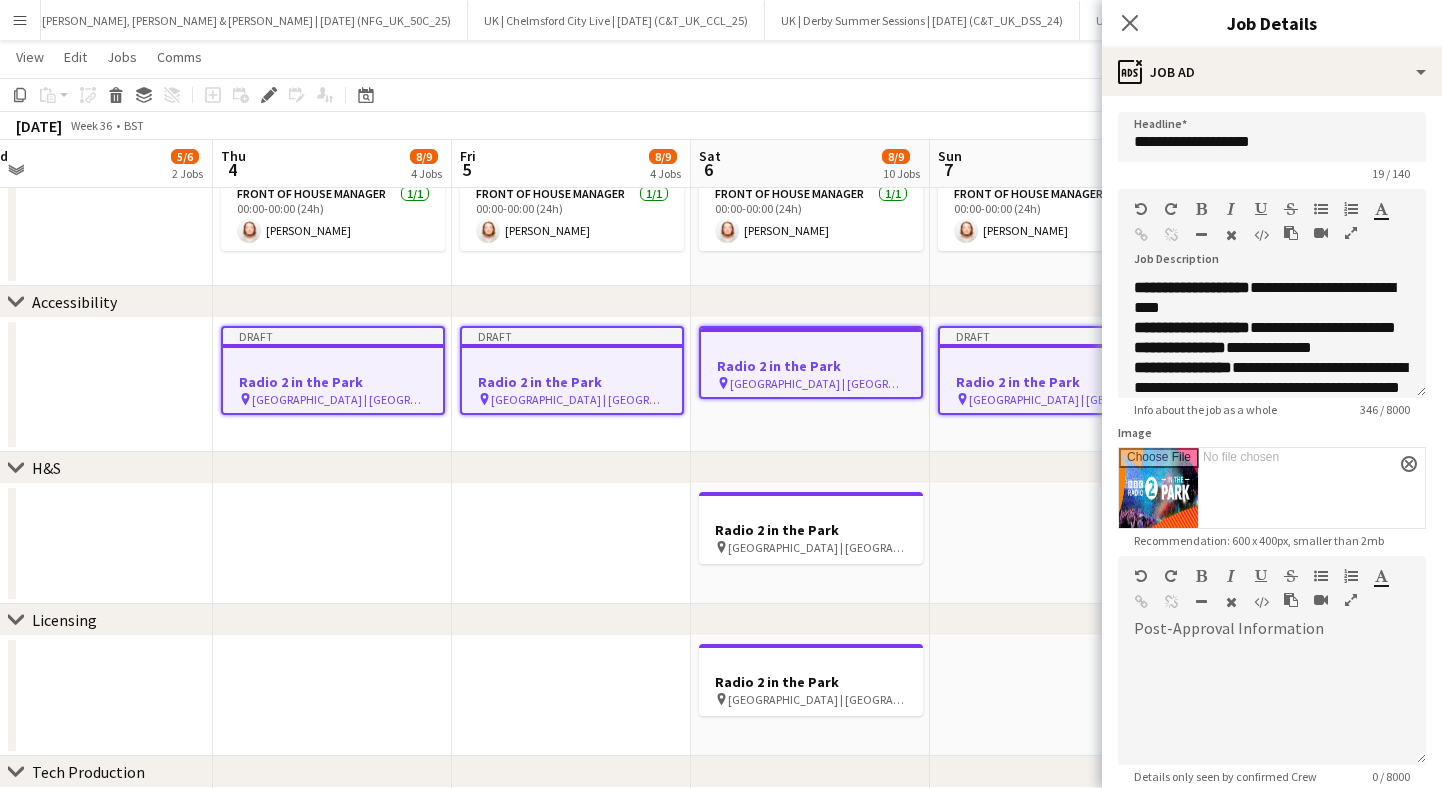 scroll, scrollTop: 272, scrollLeft: 0, axis: vertical 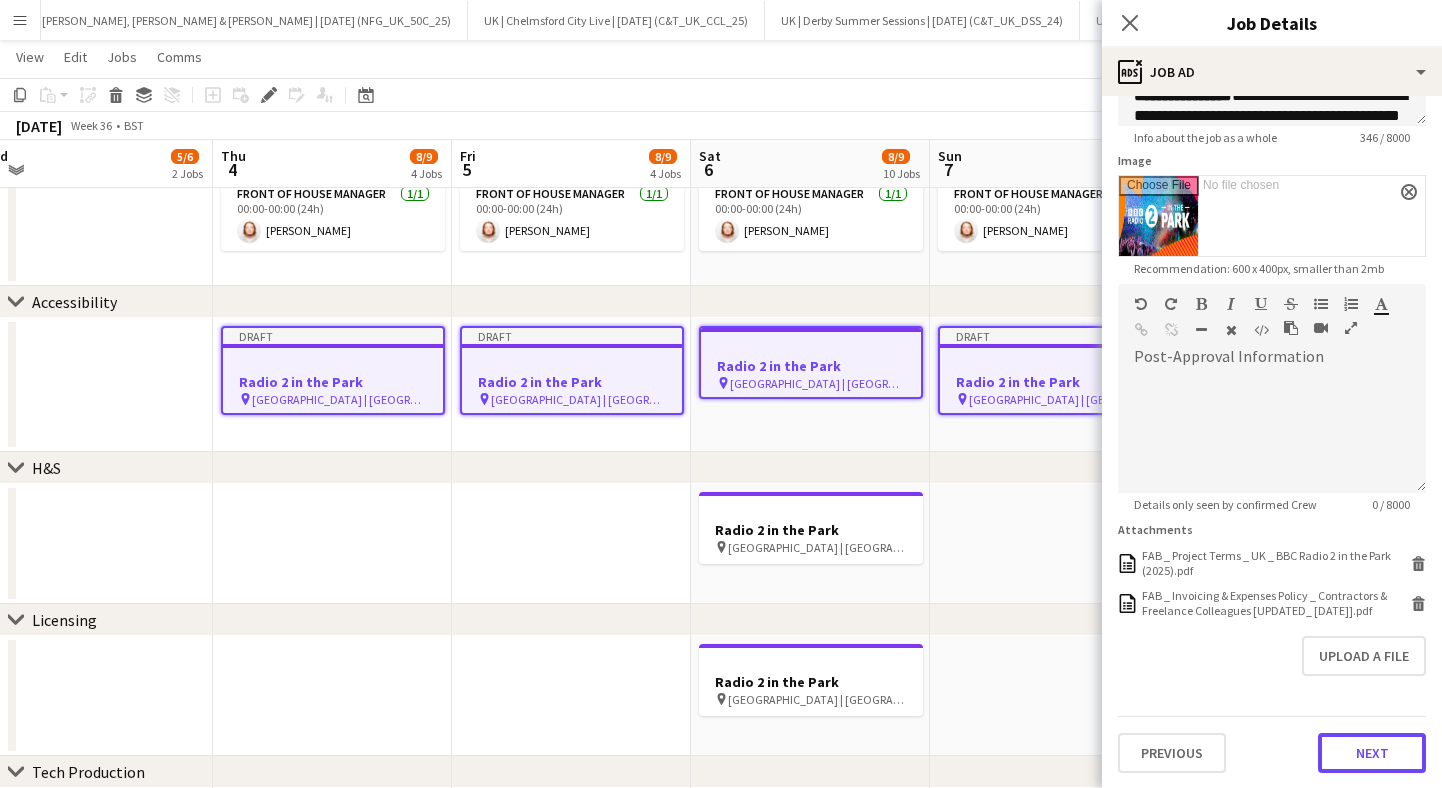 click on "Next" at bounding box center [1372, 753] 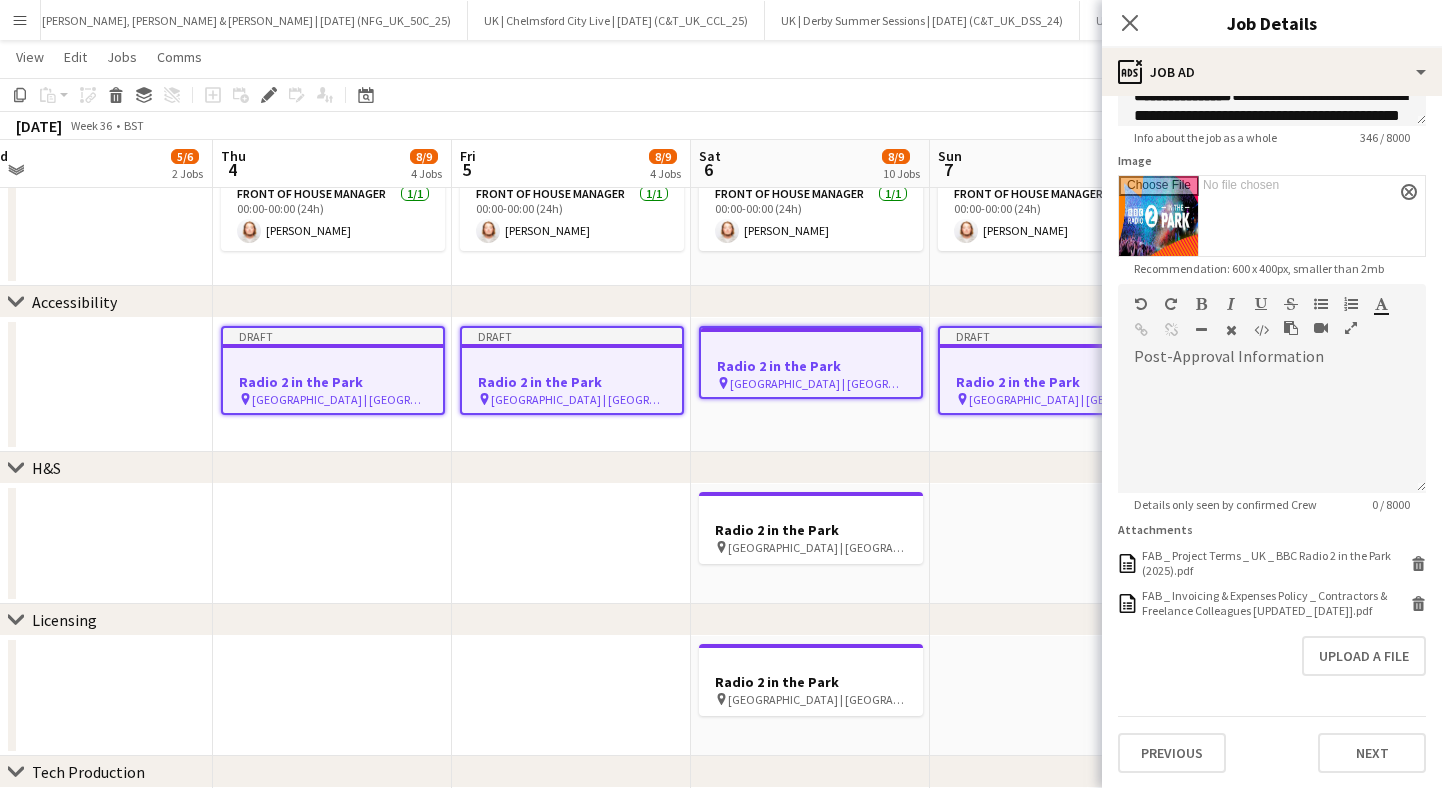 scroll, scrollTop: 0, scrollLeft: 0, axis: both 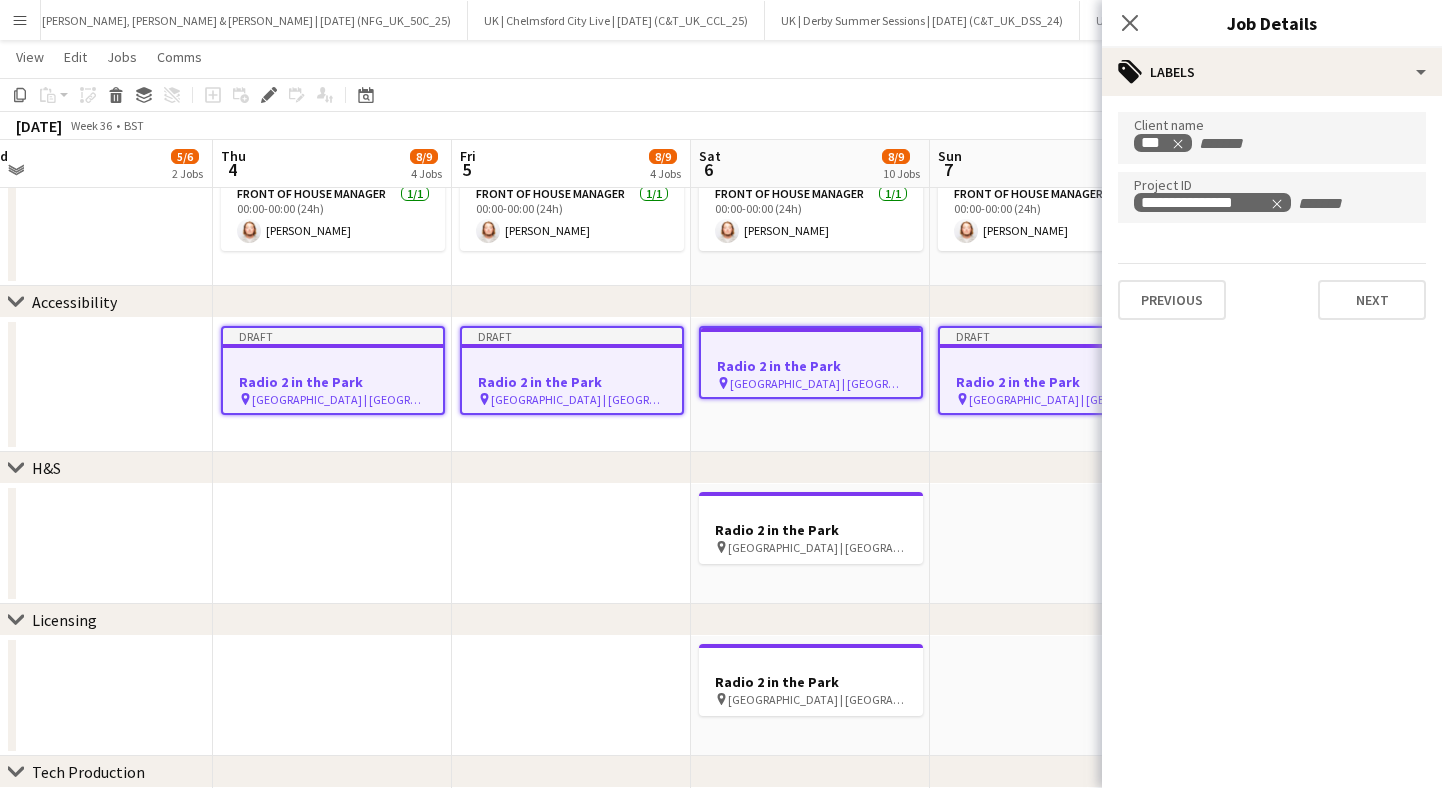 click on "**********" at bounding box center [1272, 216] 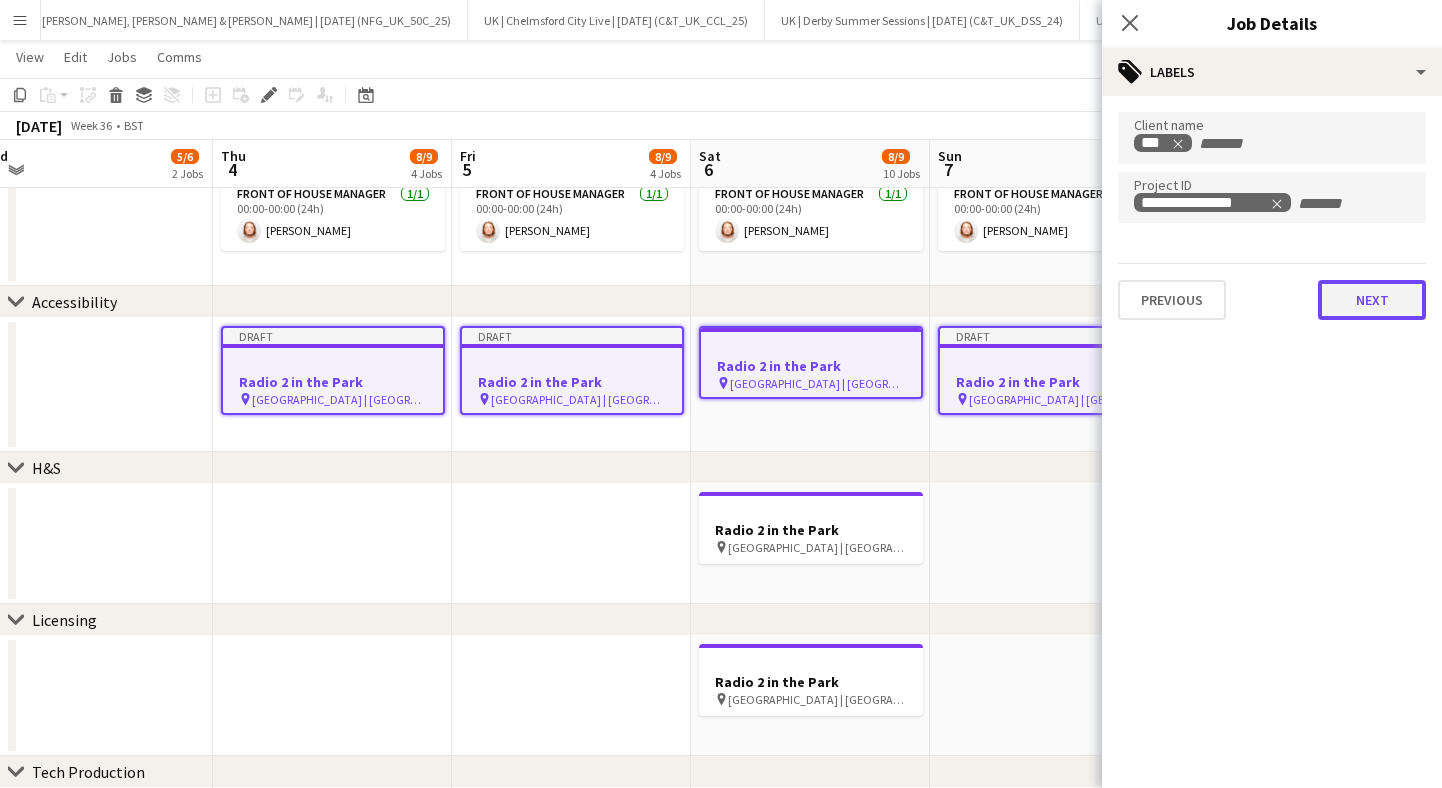 click on "Next" at bounding box center (1372, 300) 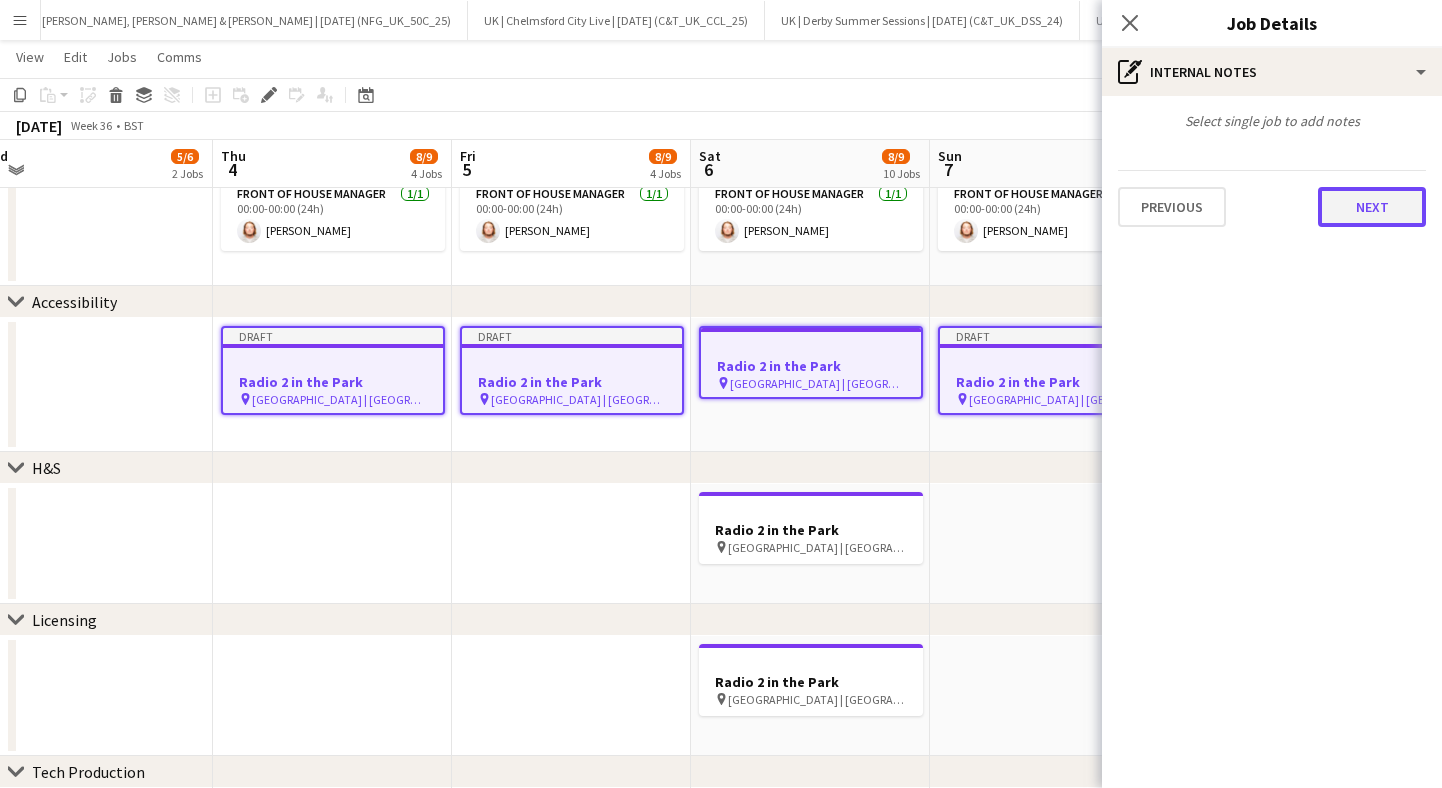 click on "Next" at bounding box center [1372, 207] 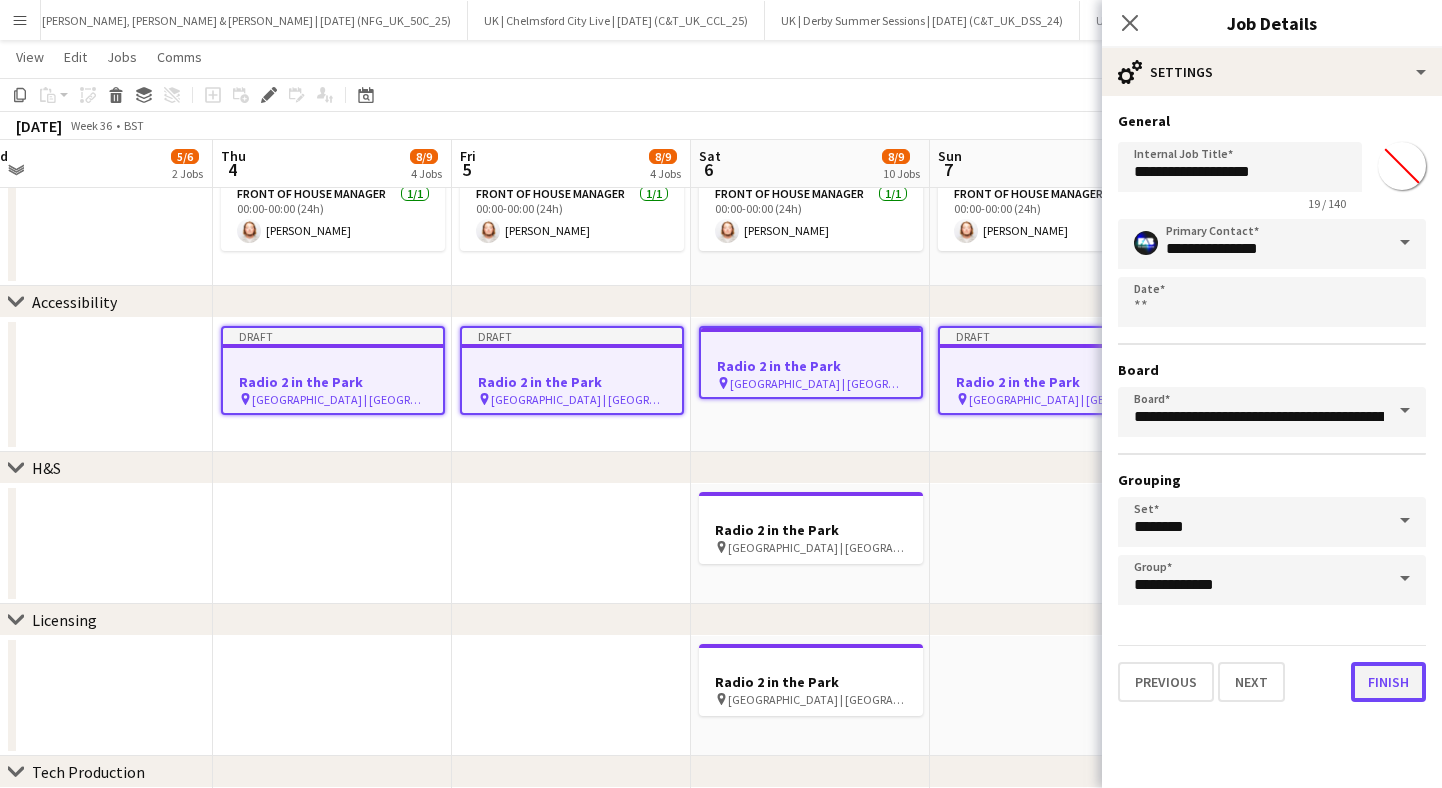 click on "Finish" at bounding box center [1388, 682] 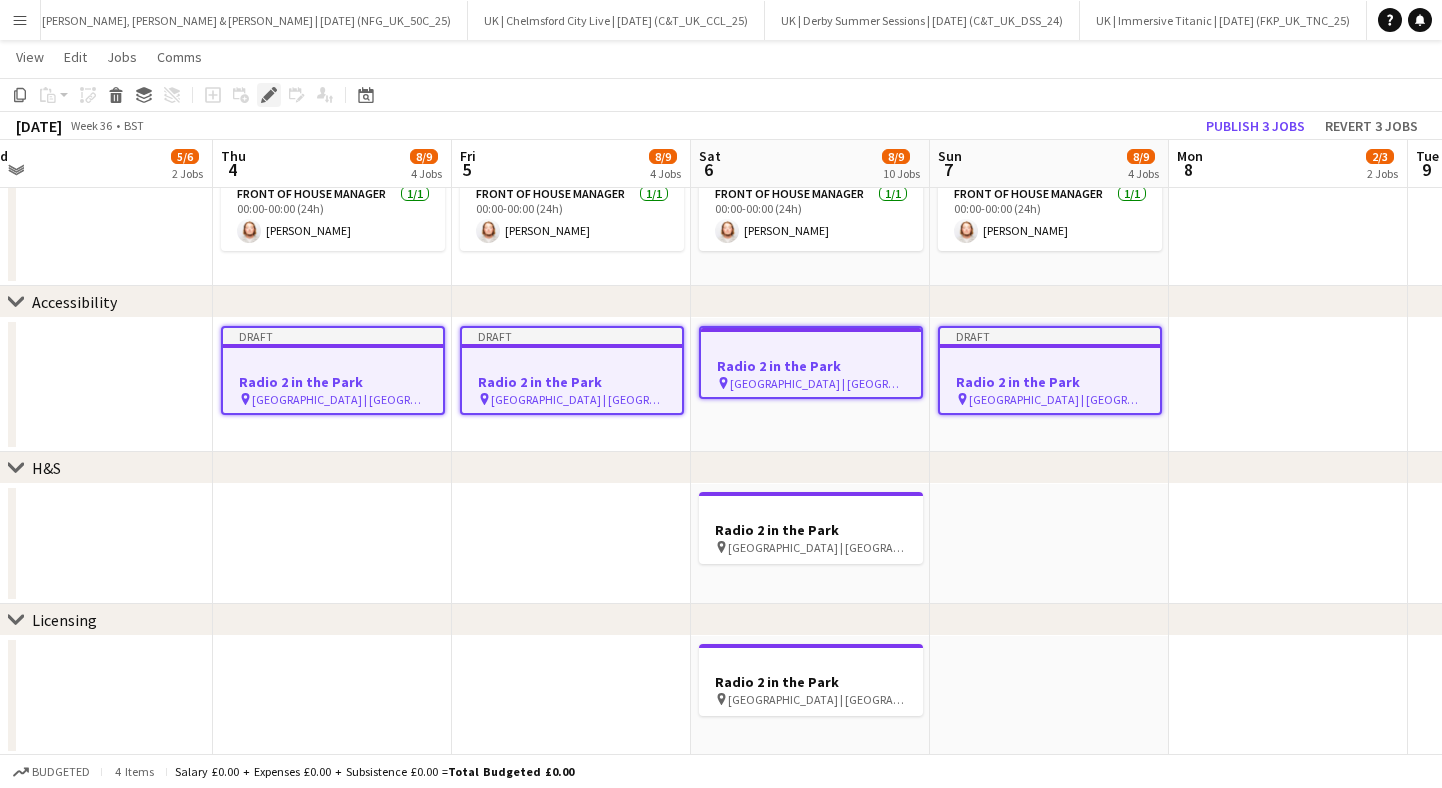 click 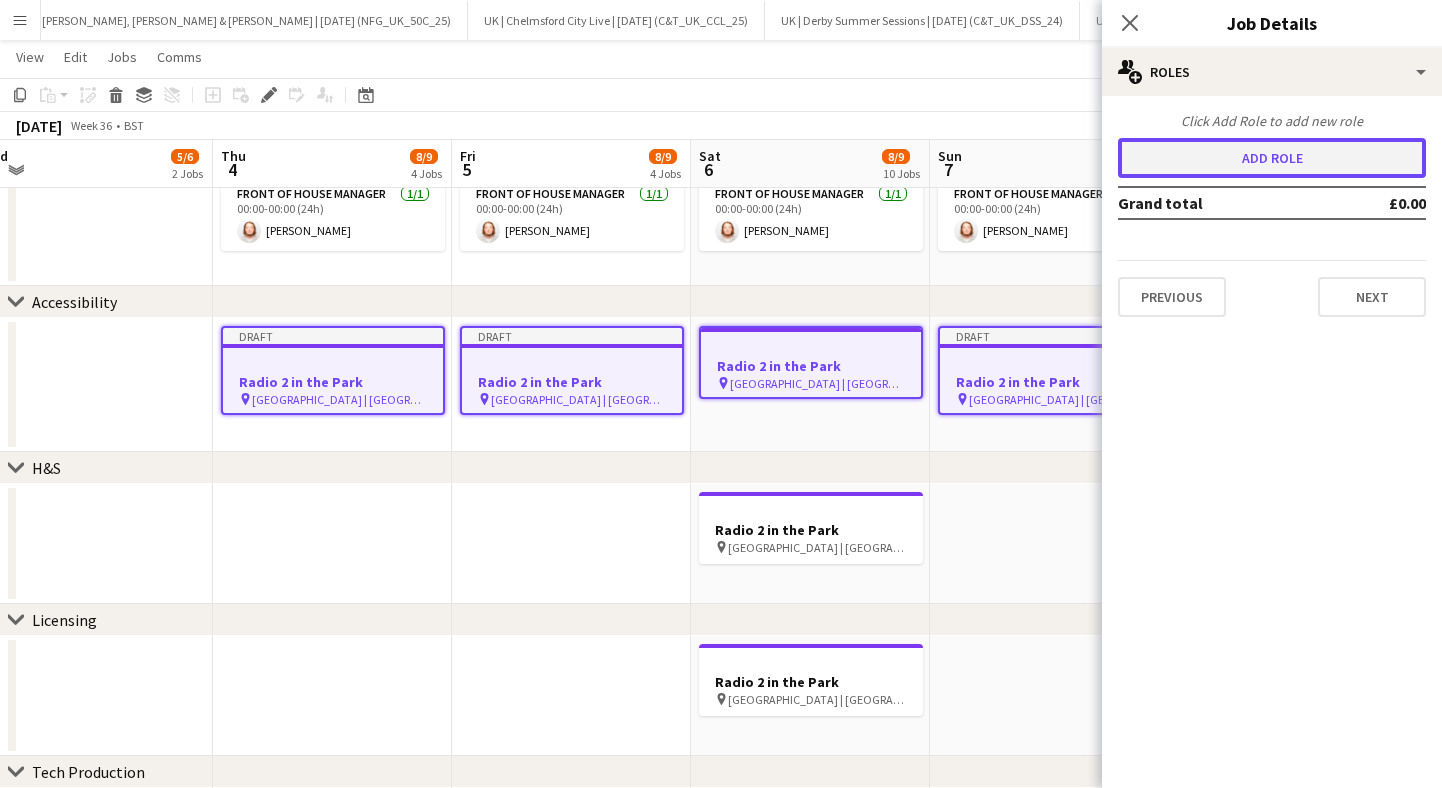 click on "Add role" at bounding box center [1272, 158] 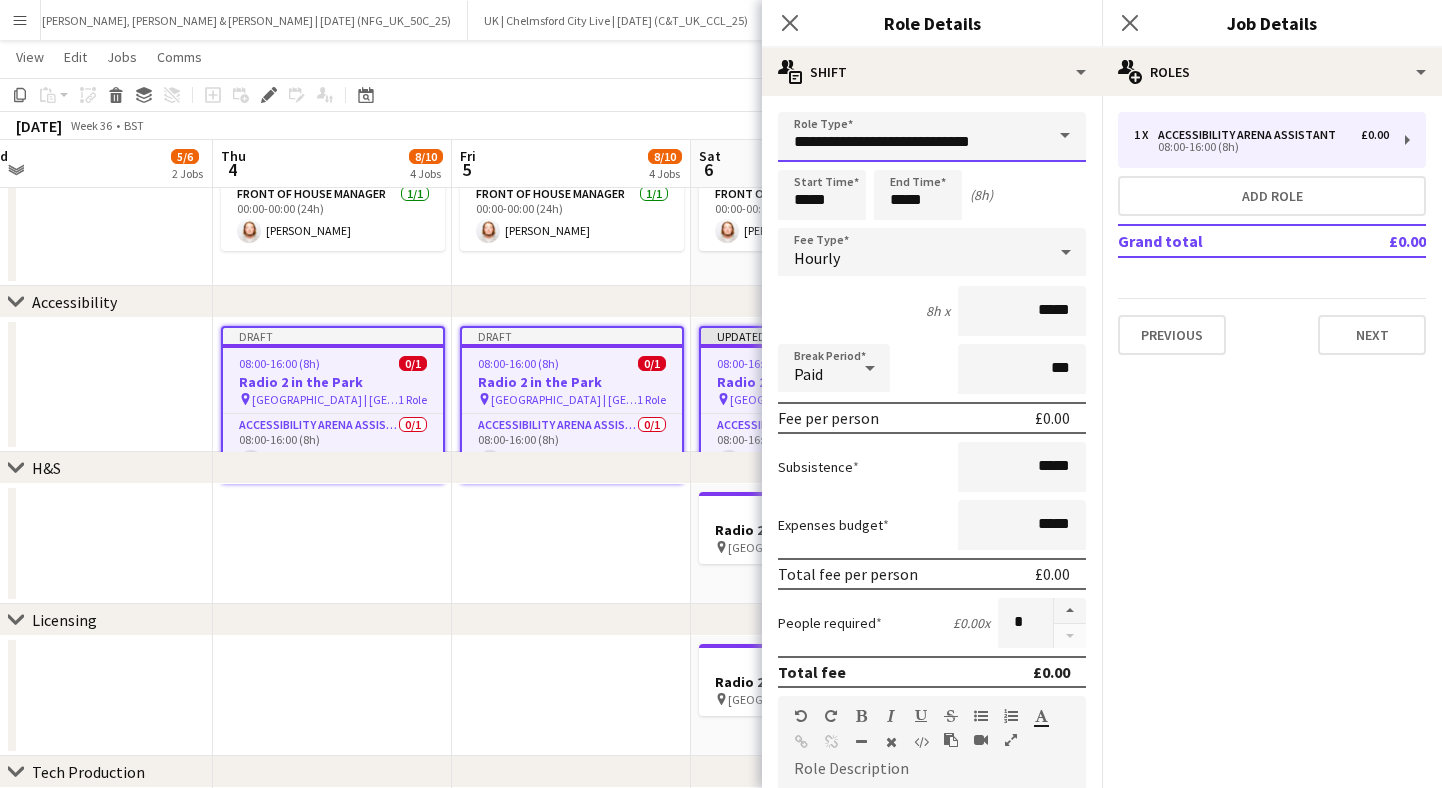 click on "**********" at bounding box center [932, 137] 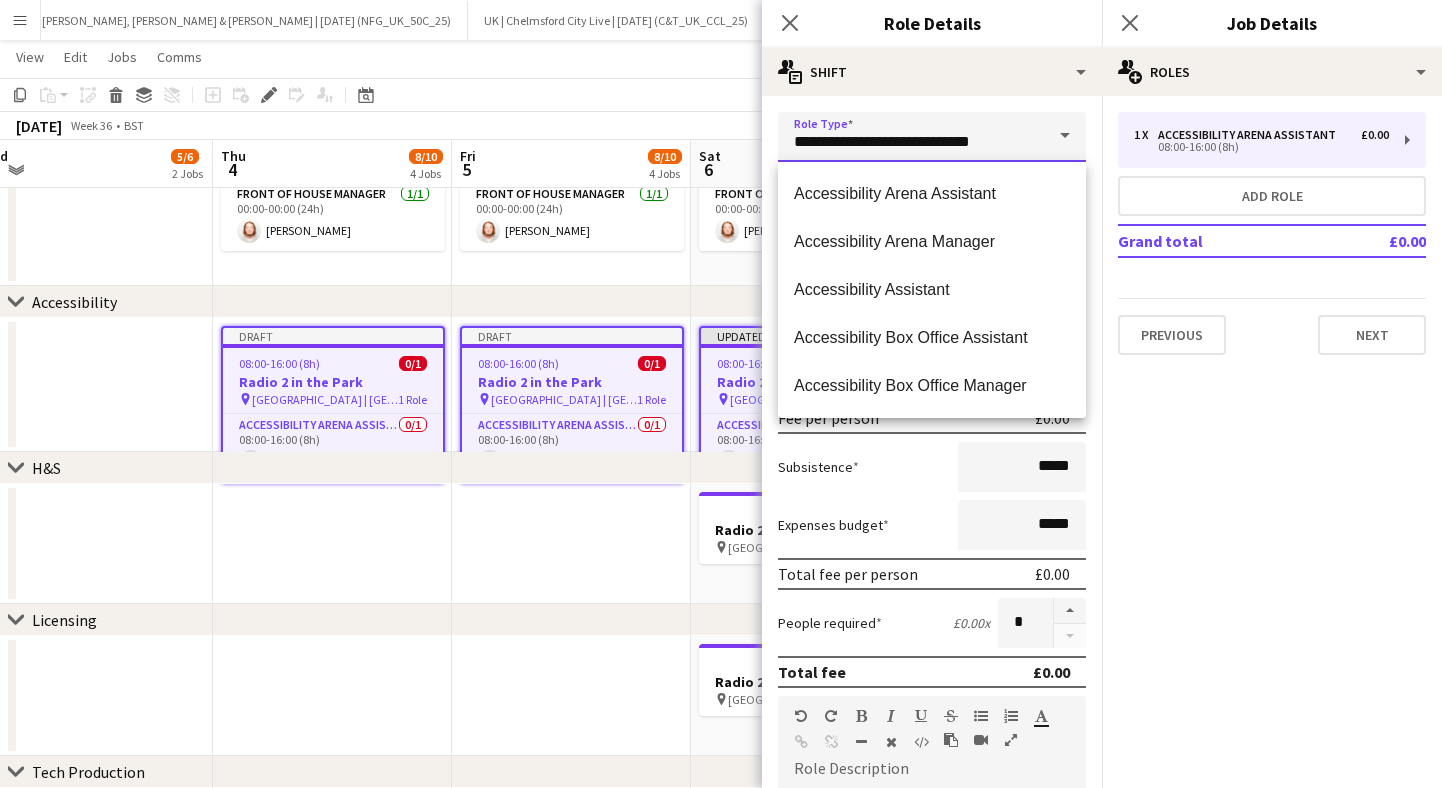 click on "**********" at bounding box center [932, 137] 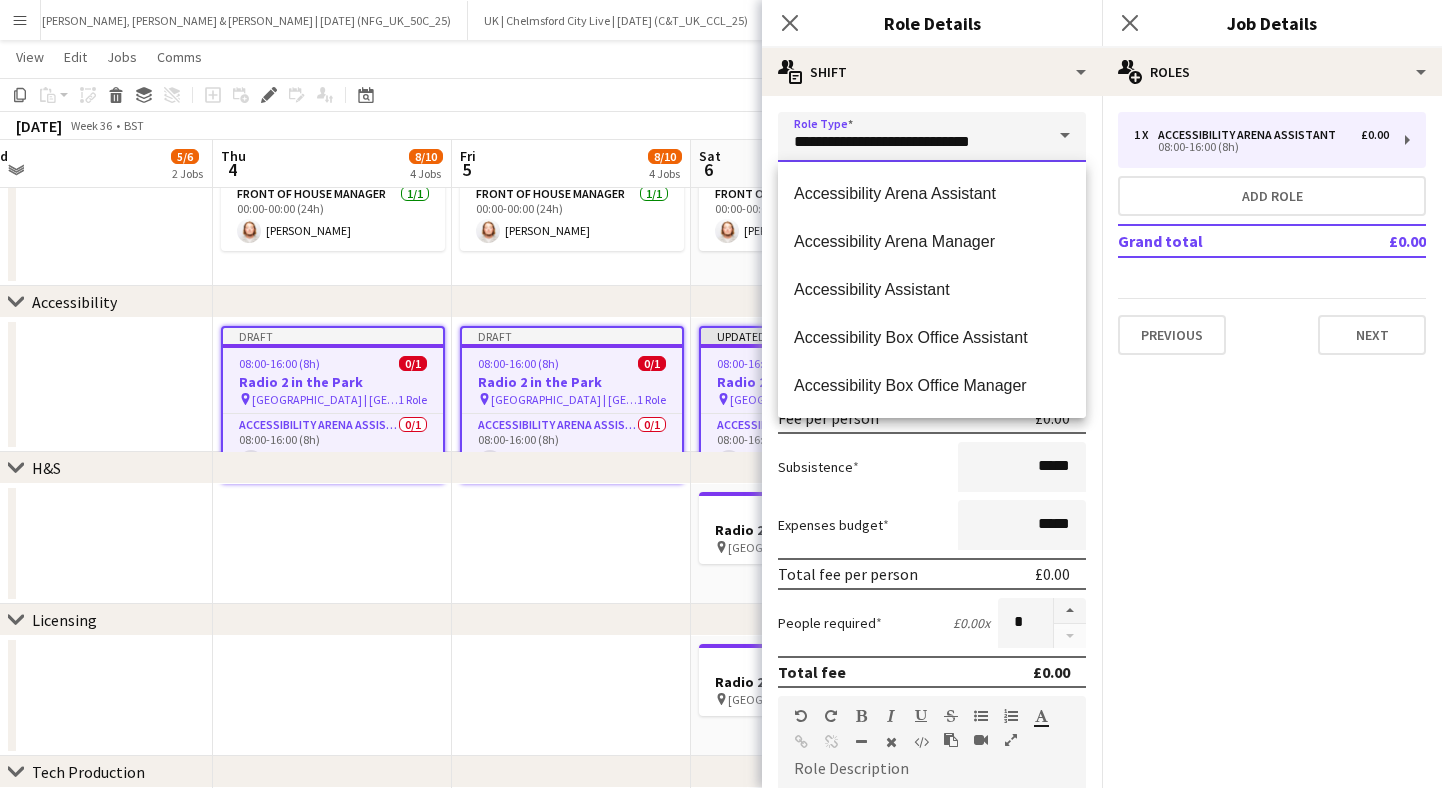 click on "**********" at bounding box center [932, 137] 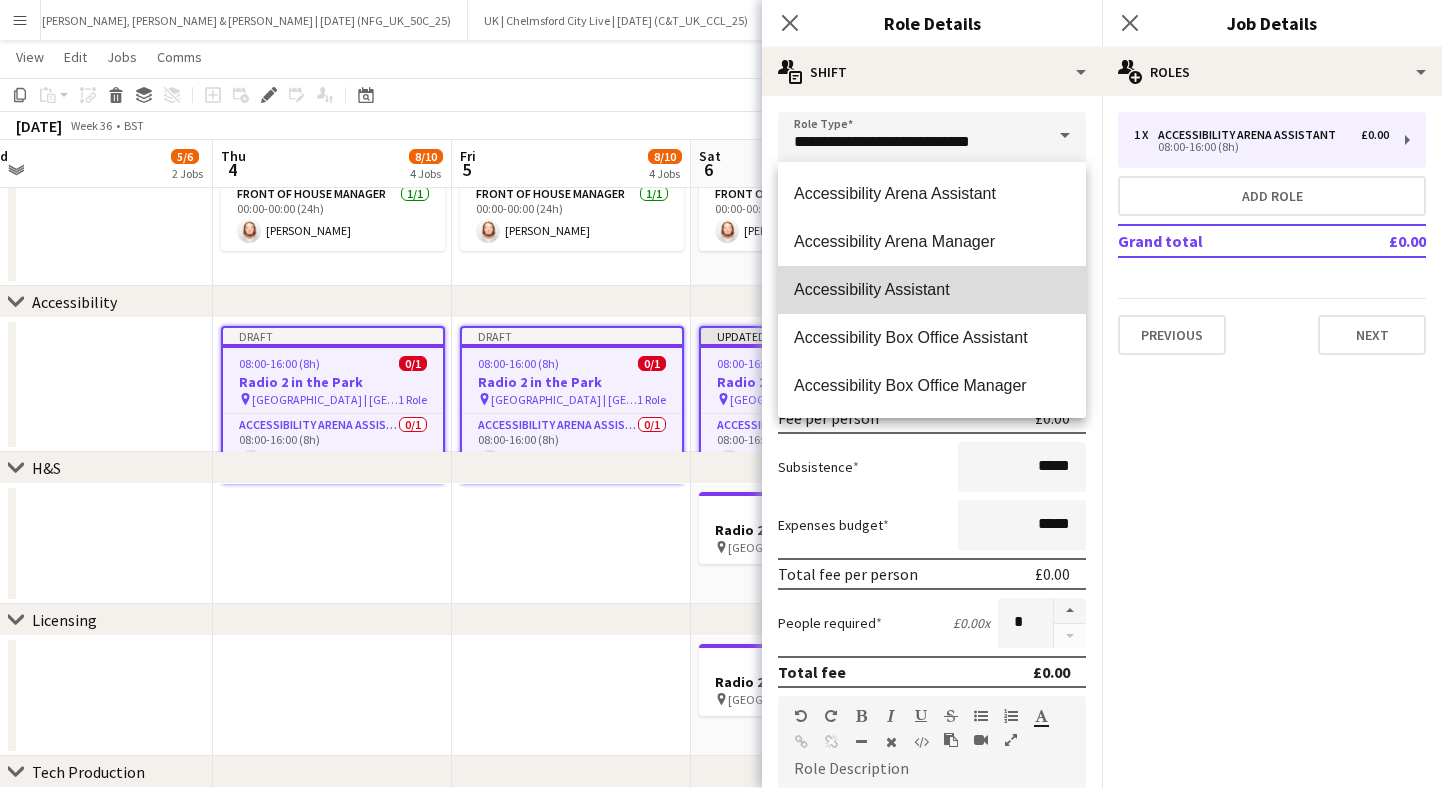 click on "Accessibility Assistant" at bounding box center (932, 290) 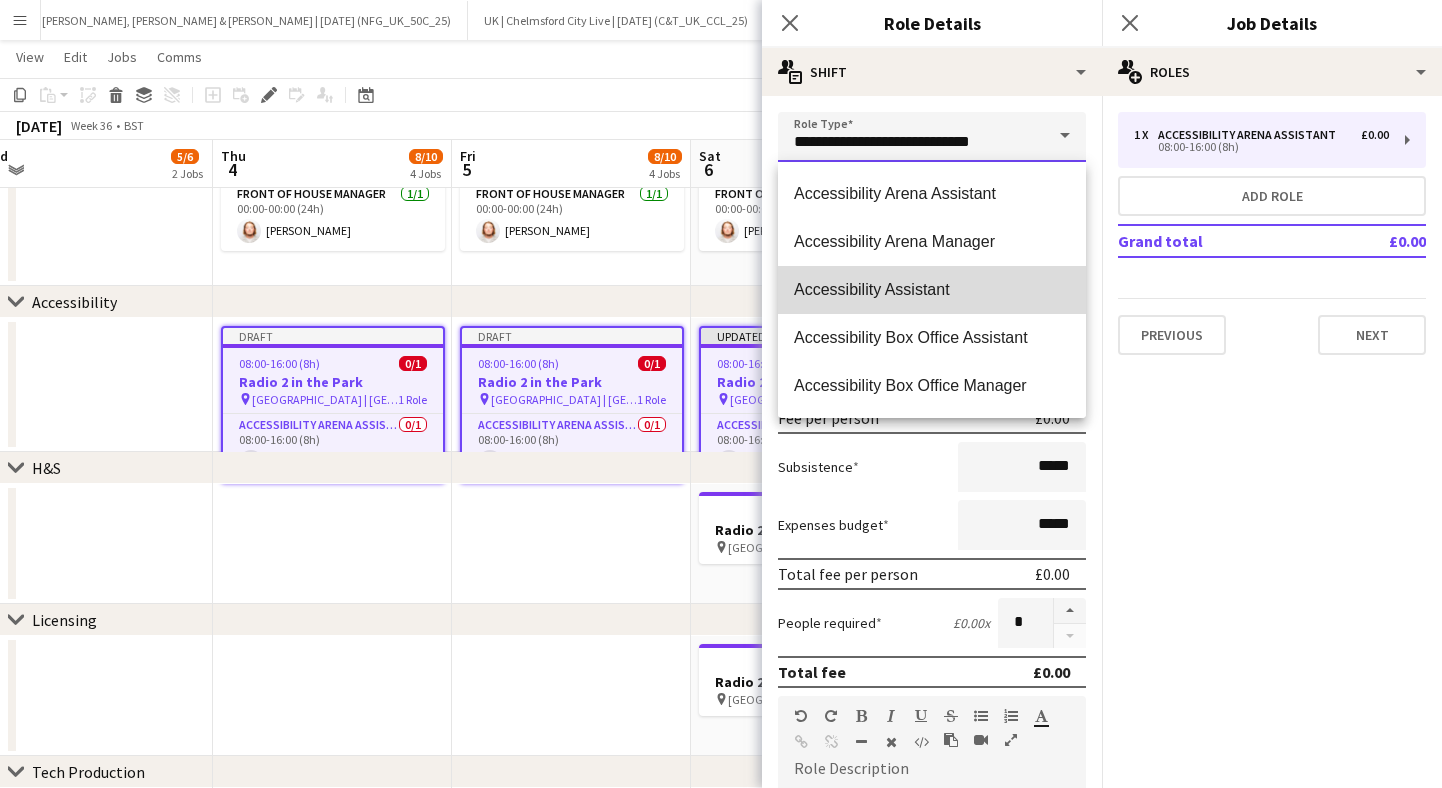 type on "**********" 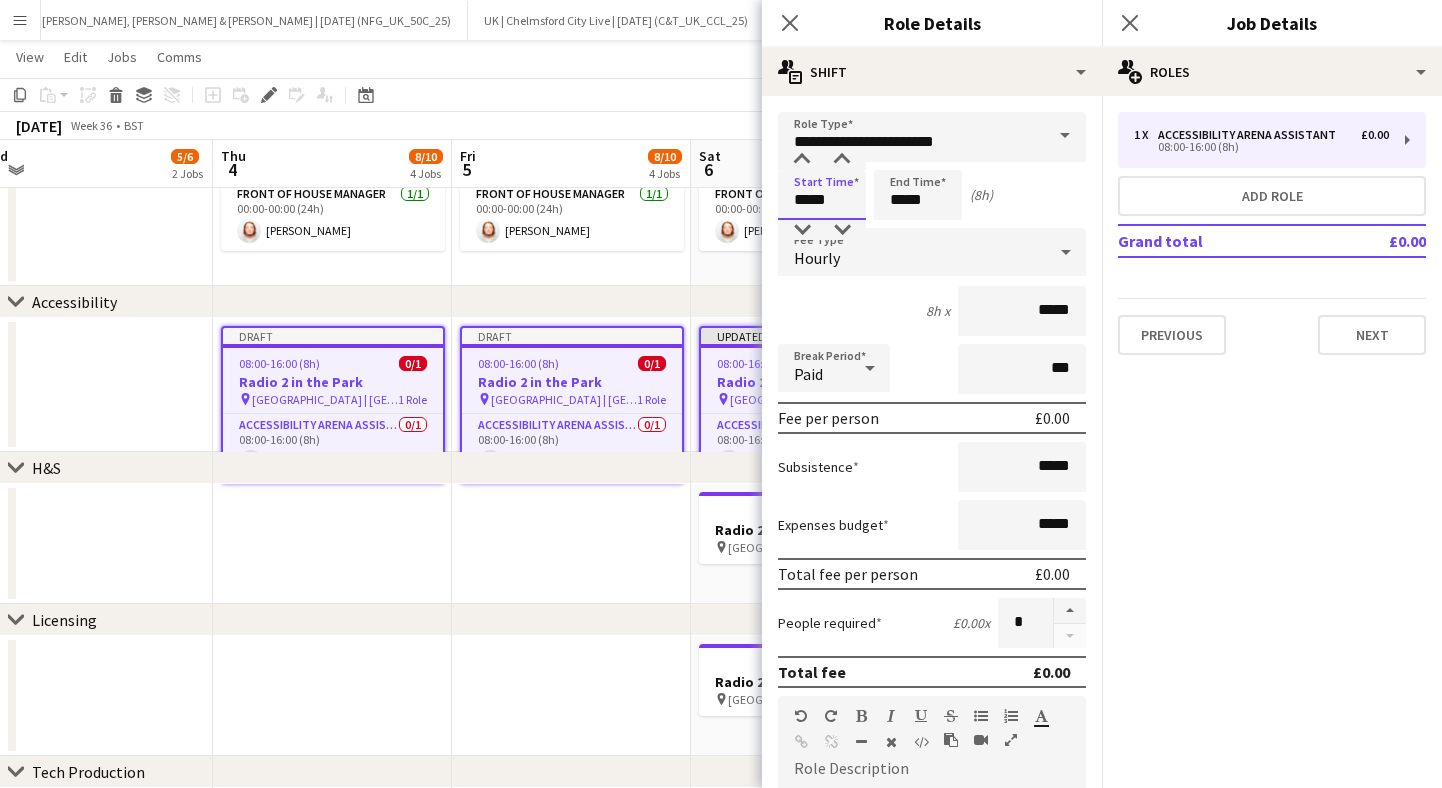 click on "*****" at bounding box center [822, 195] 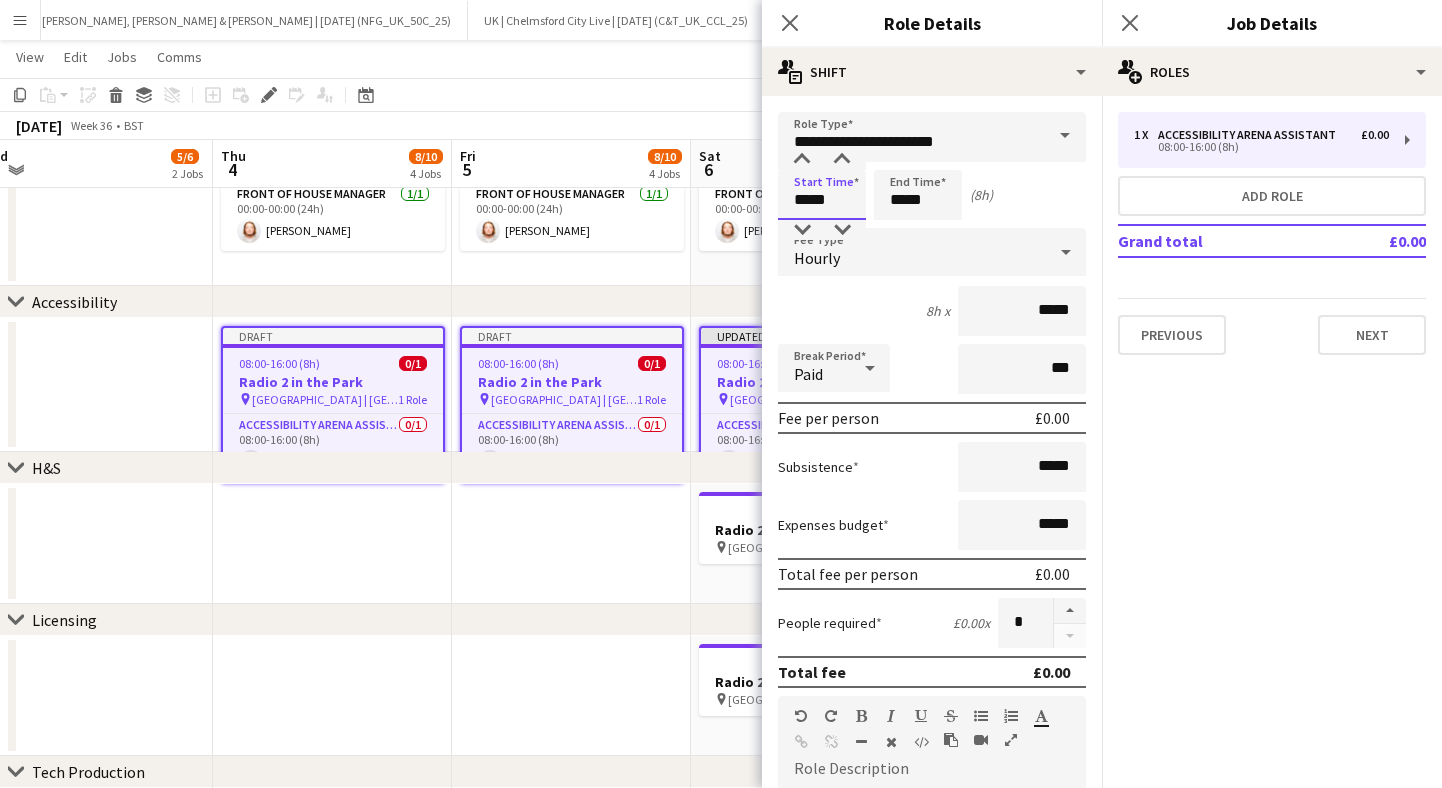 click on "*****" at bounding box center (822, 195) 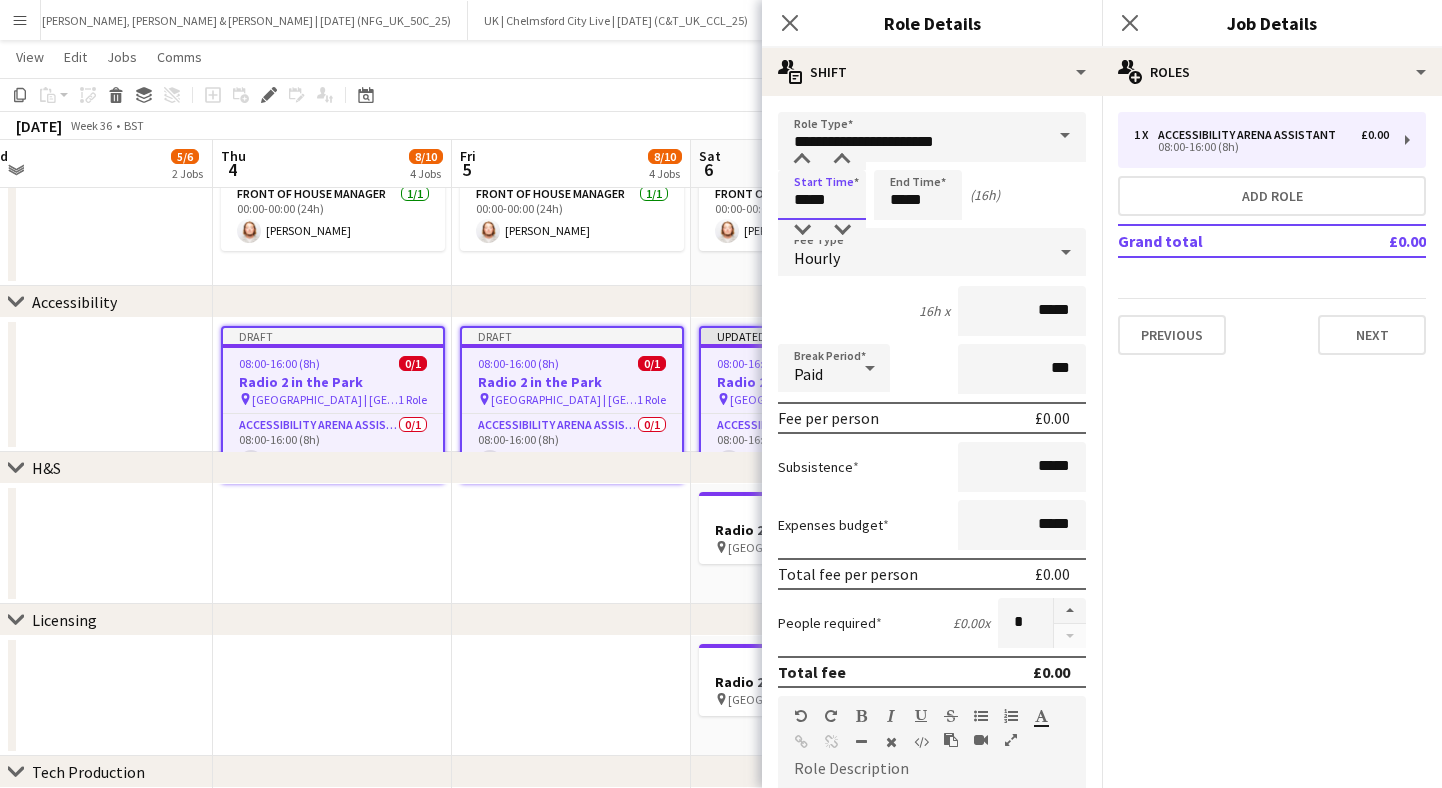 type on "*****" 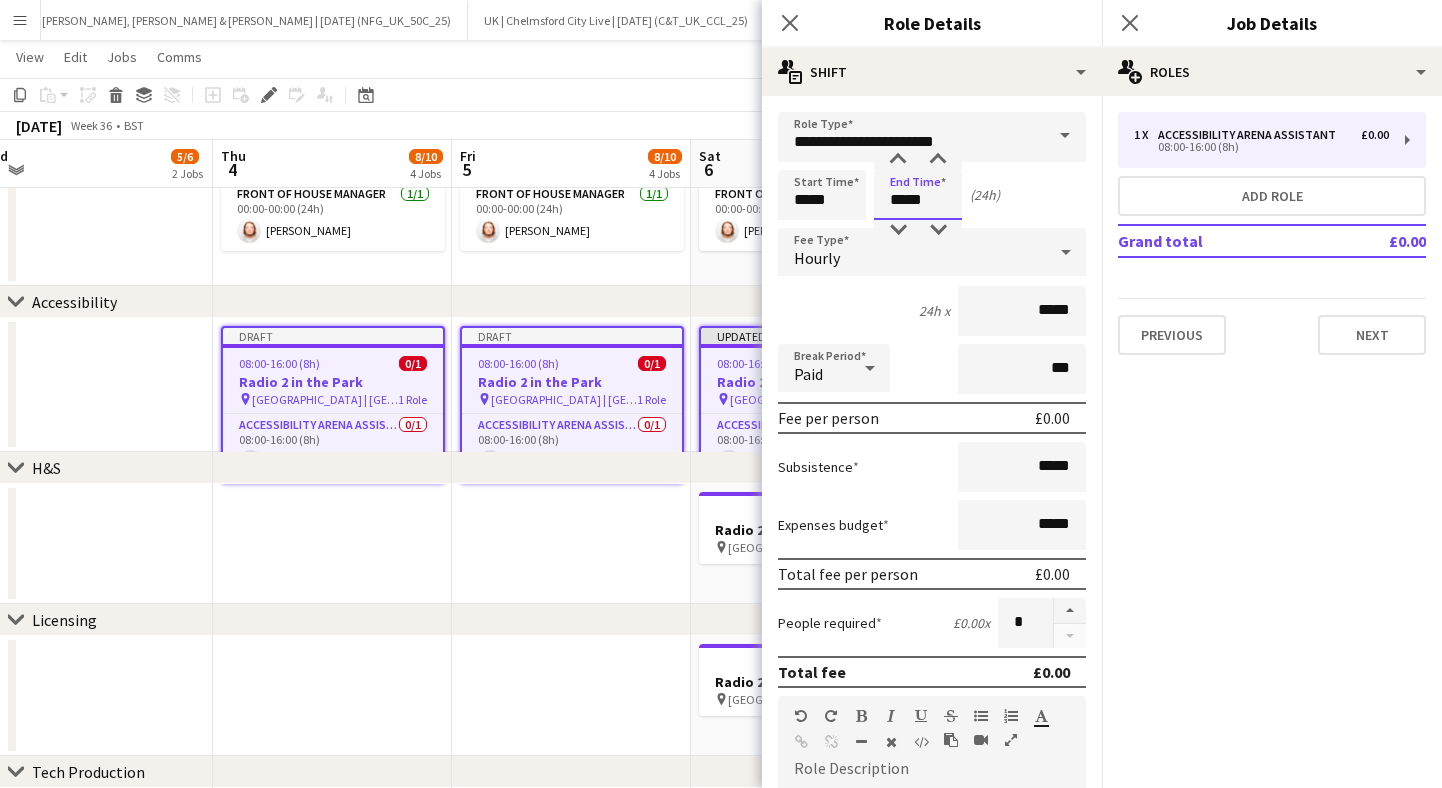 type on "*****" 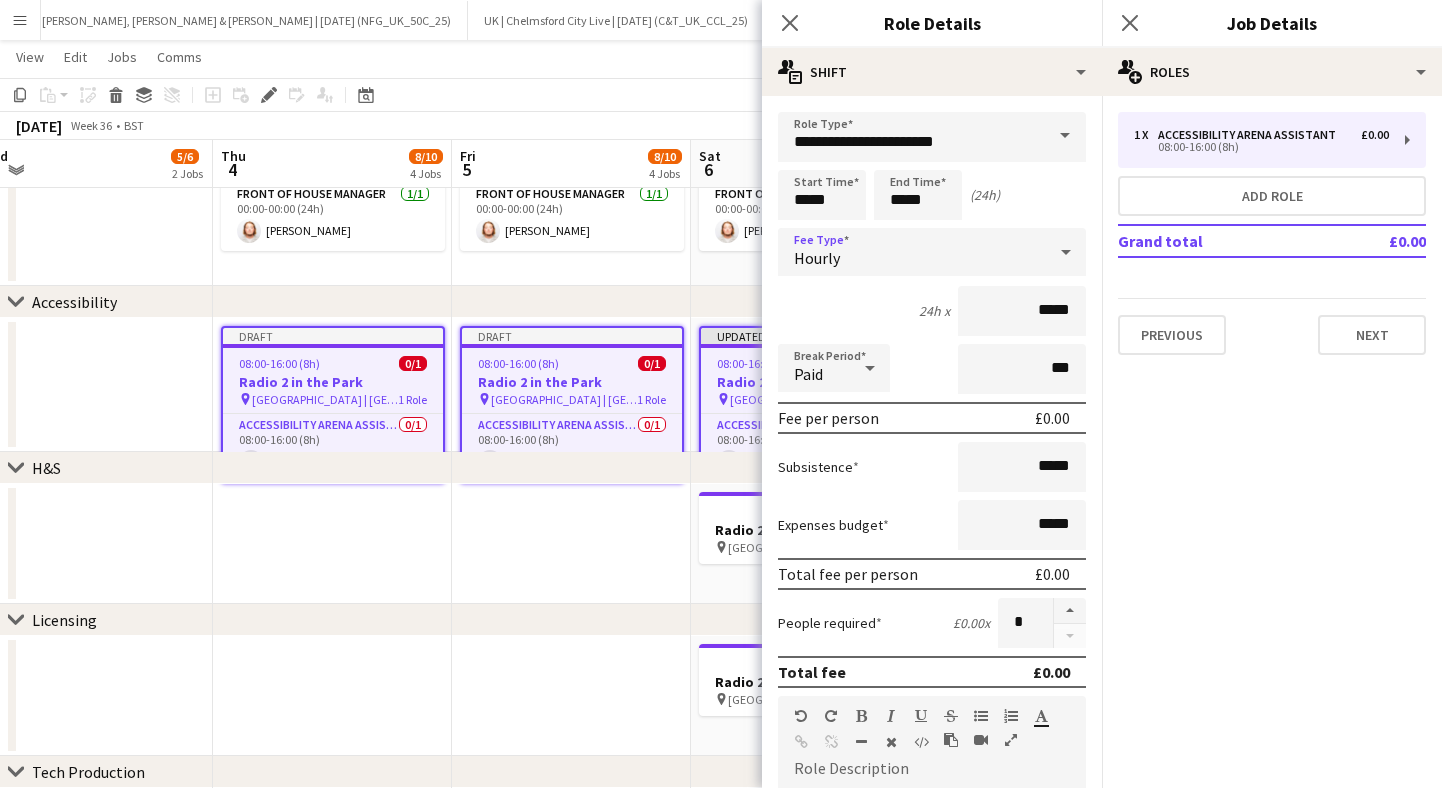 click on "Hourly" at bounding box center (912, 252) 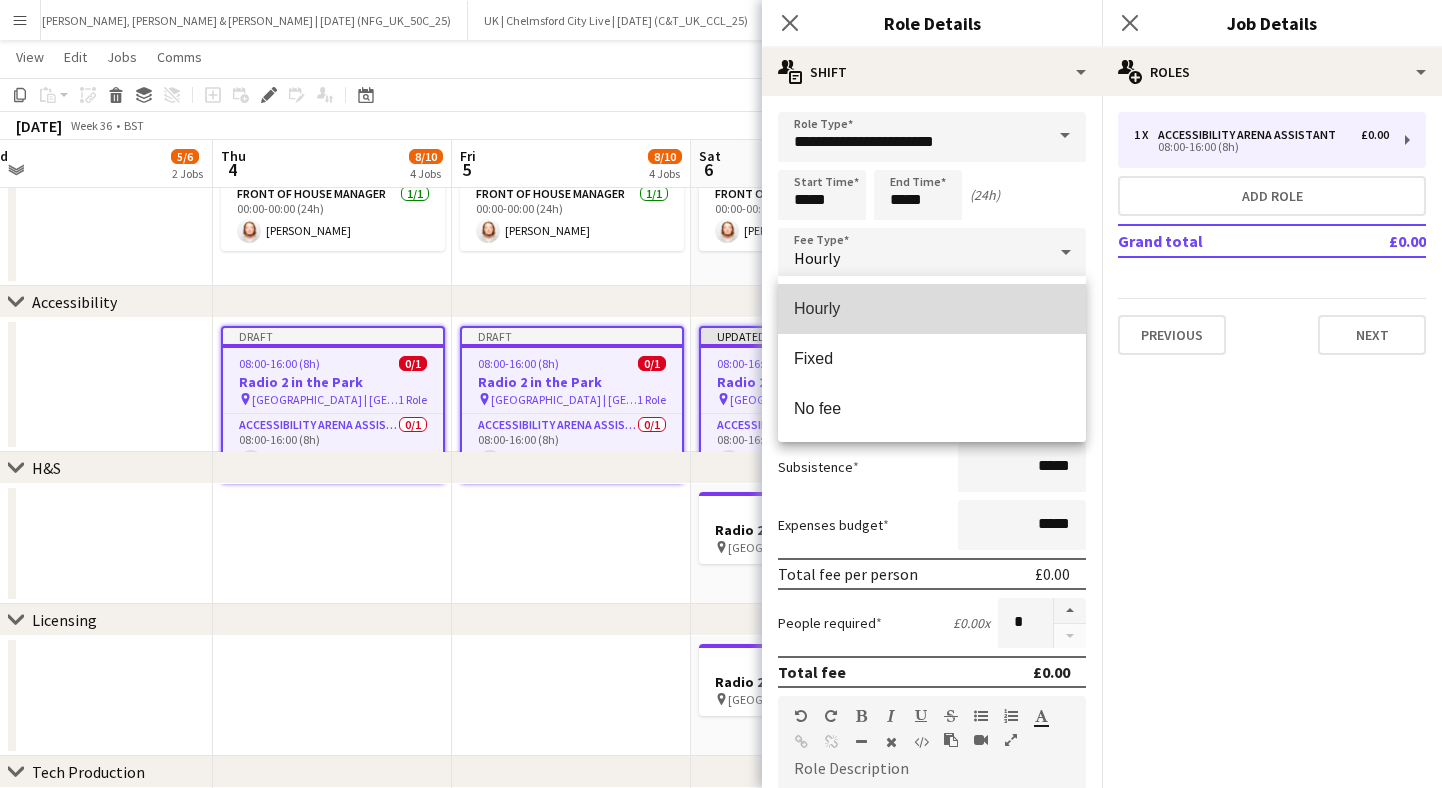 click on "Hourly" at bounding box center [932, 309] 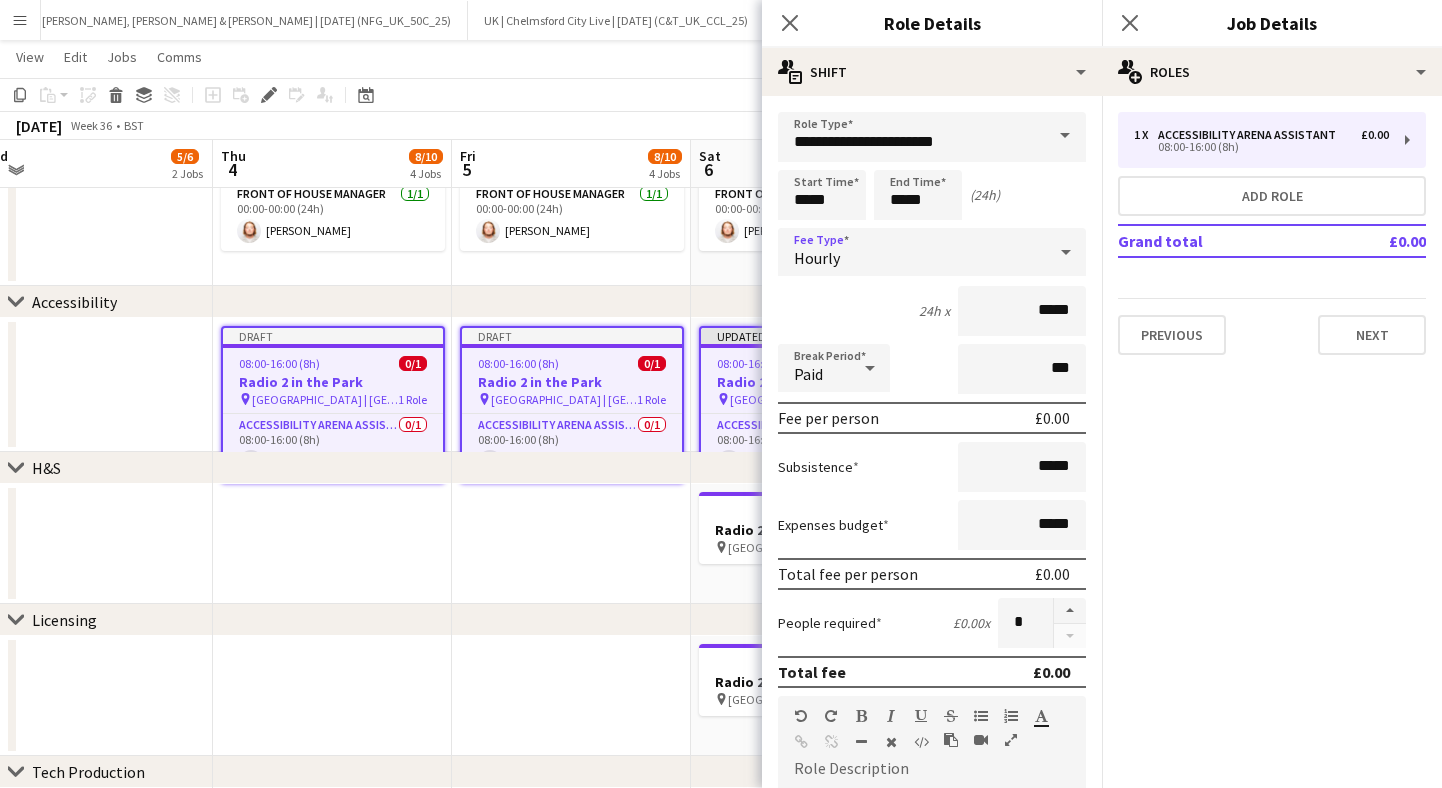 click on "Hourly" at bounding box center [912, 252] 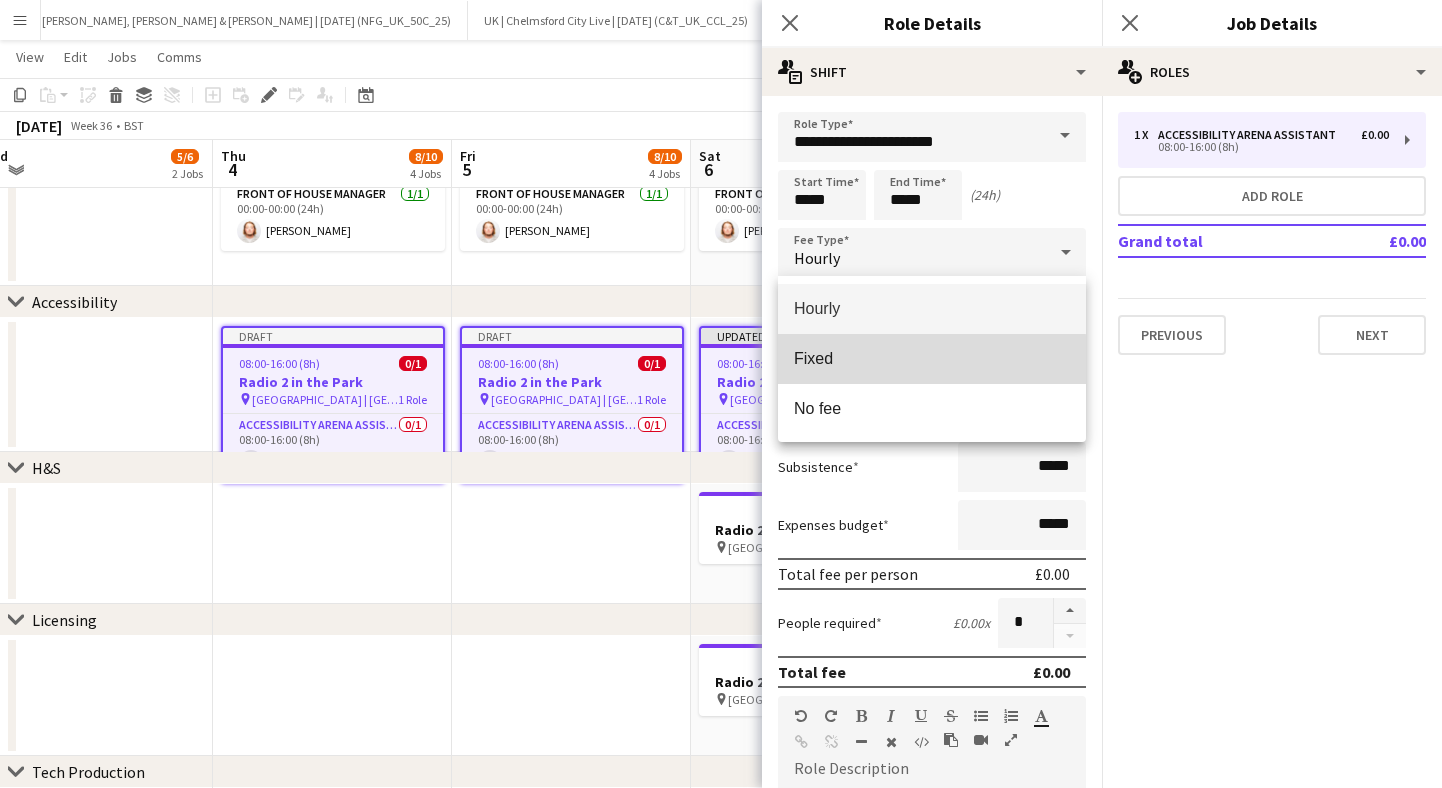 click on "Fixed" at bounding box center [932, 359] 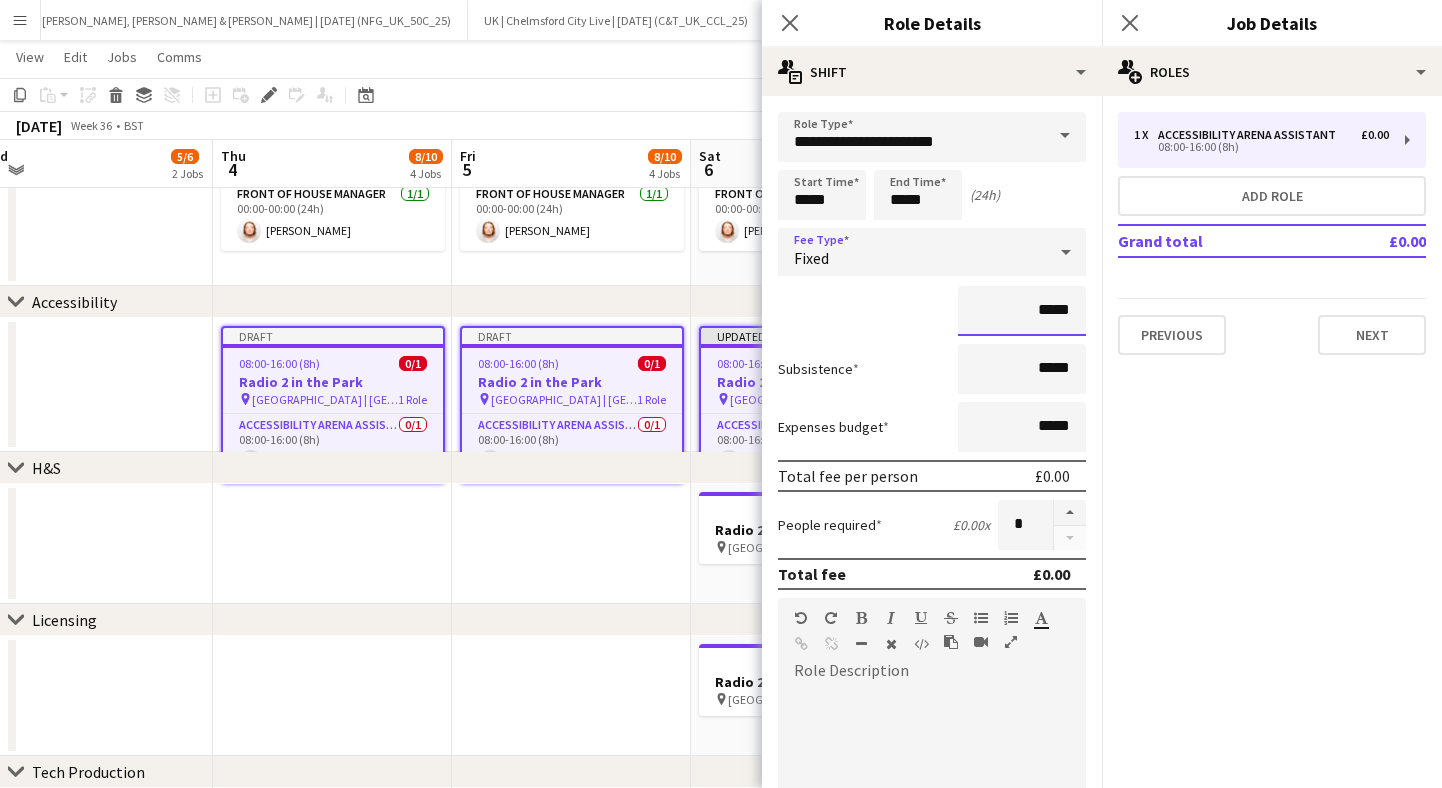 click on "*****" at bounding box center (1022, 311) 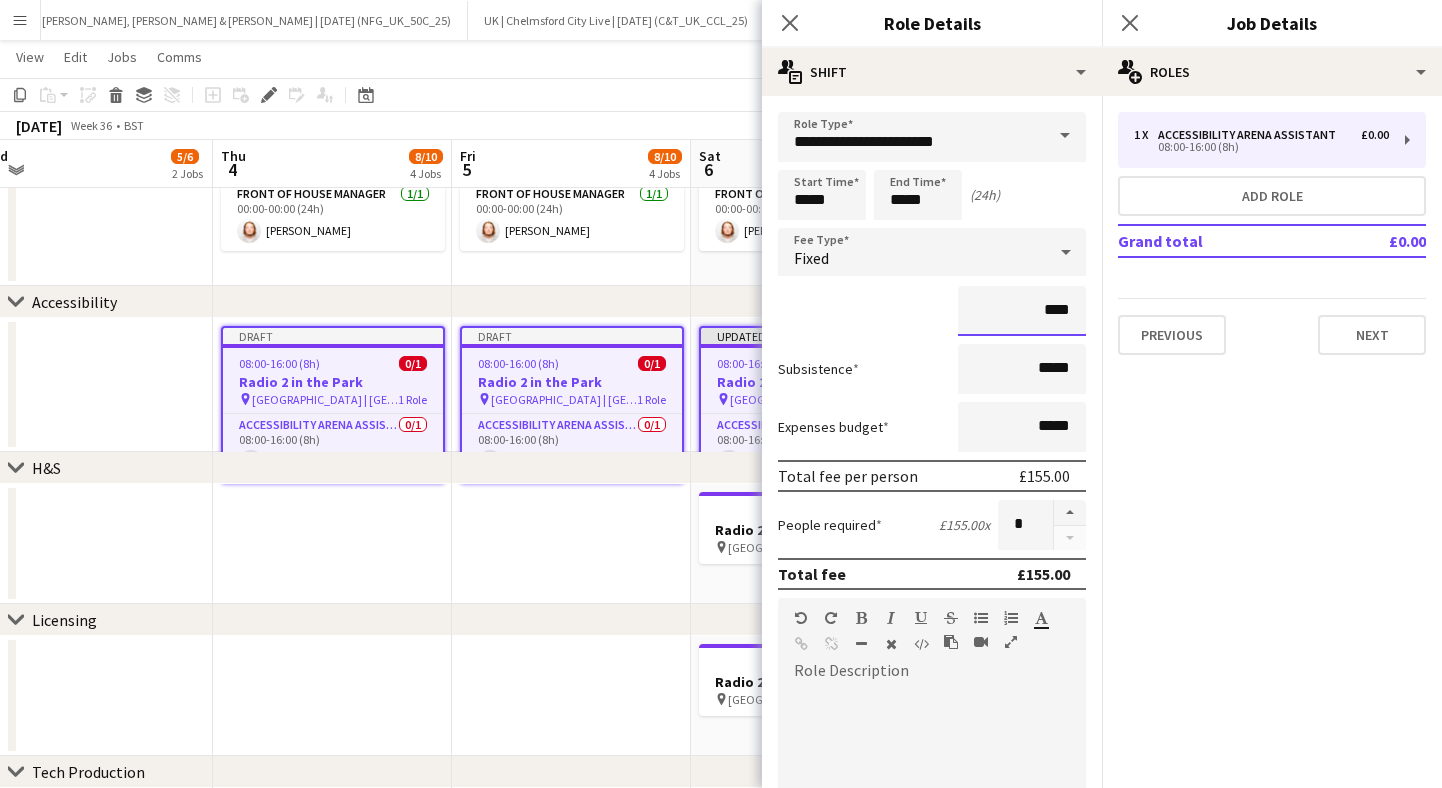 type on "****" 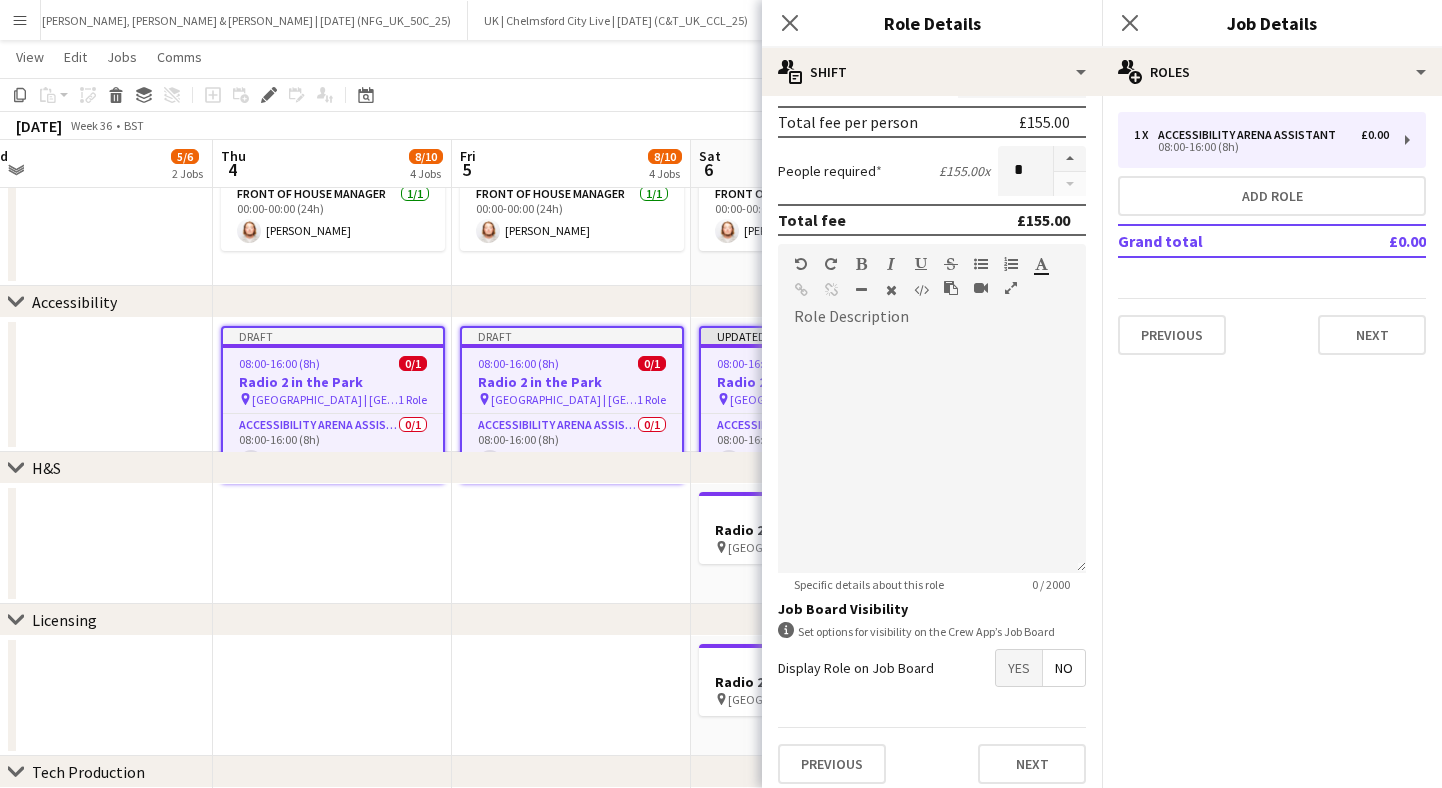 scroll, scrollTop: 366, scrollLeft: 0, axis: vertical 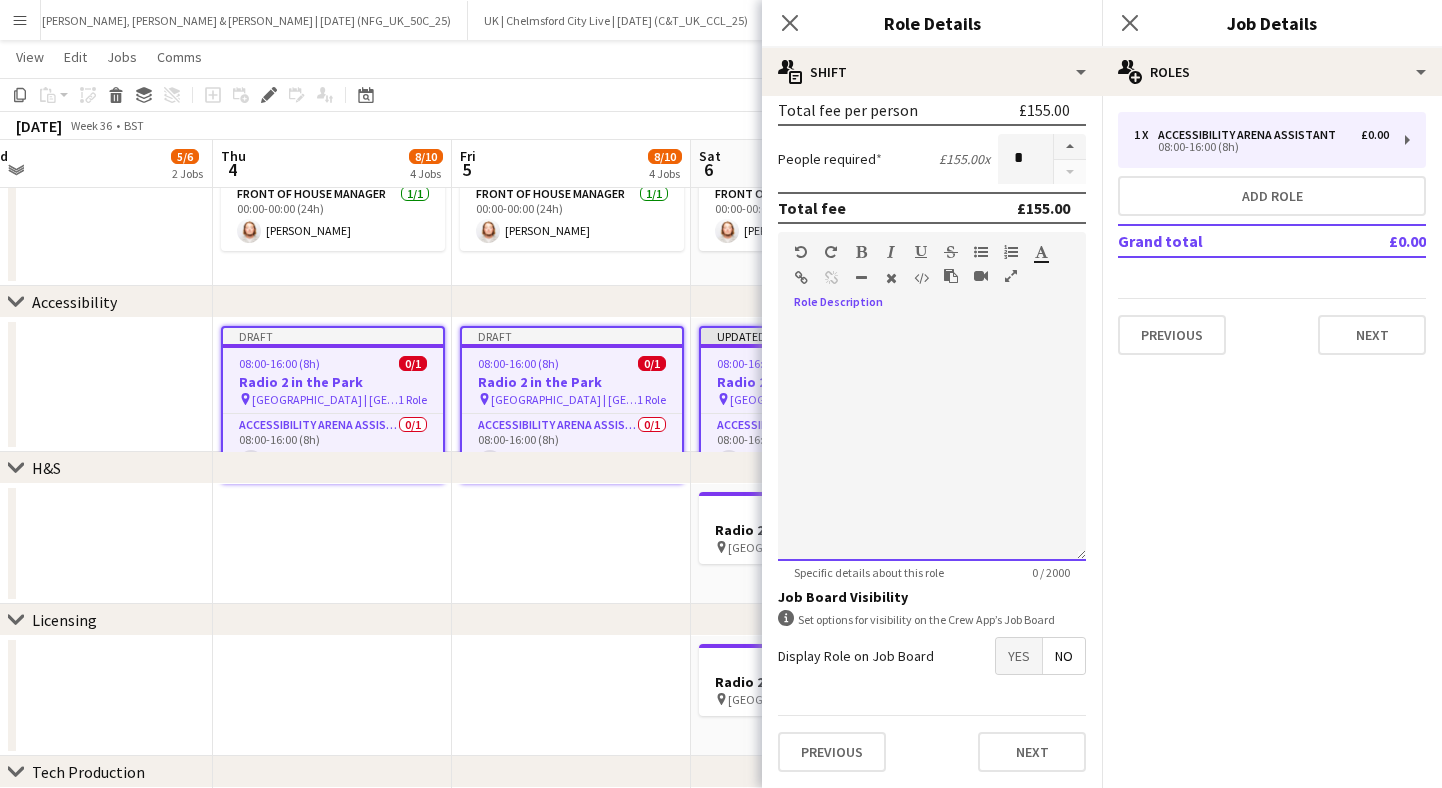 click at bounding box center (932, 441) 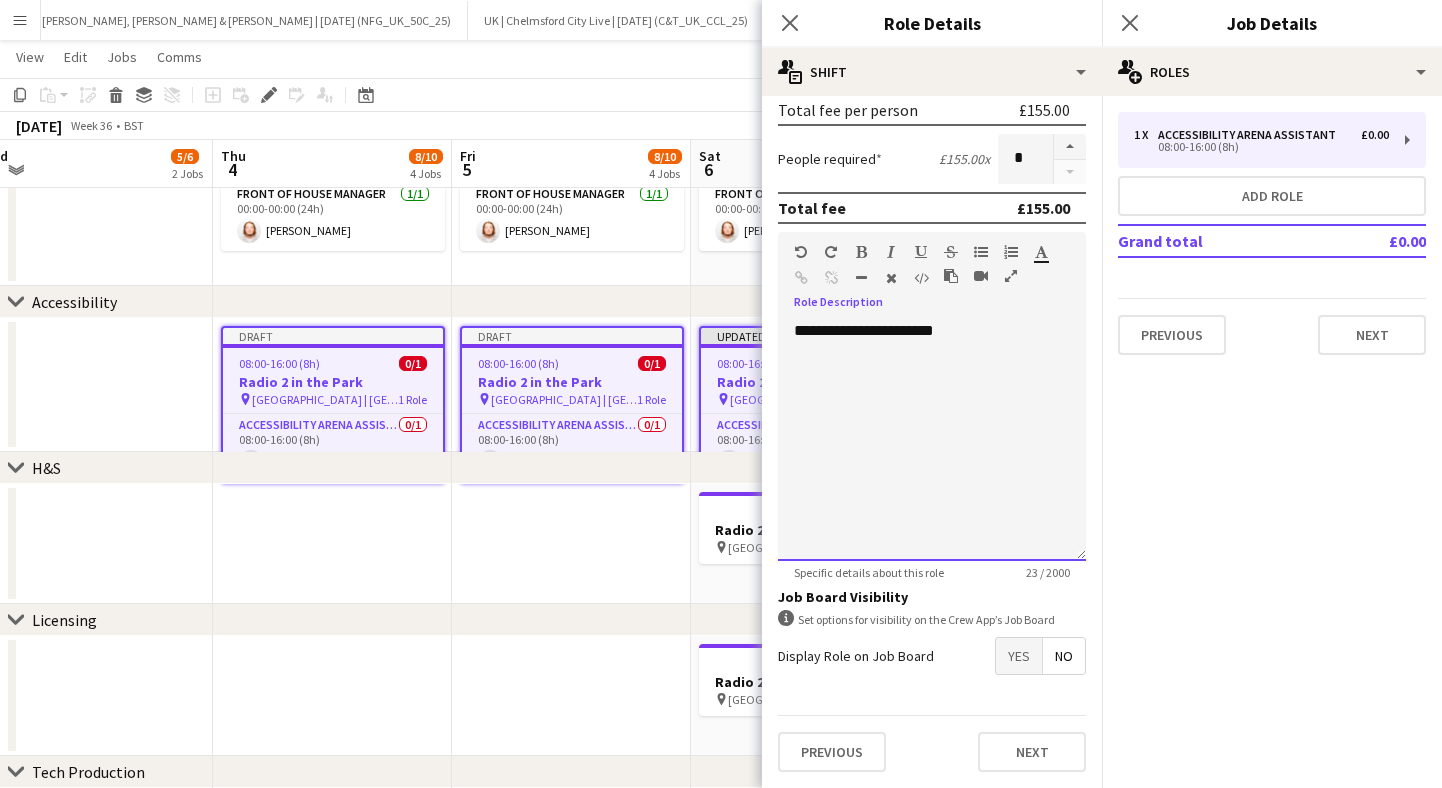 click on "**********" at bounding box center [932, 441] 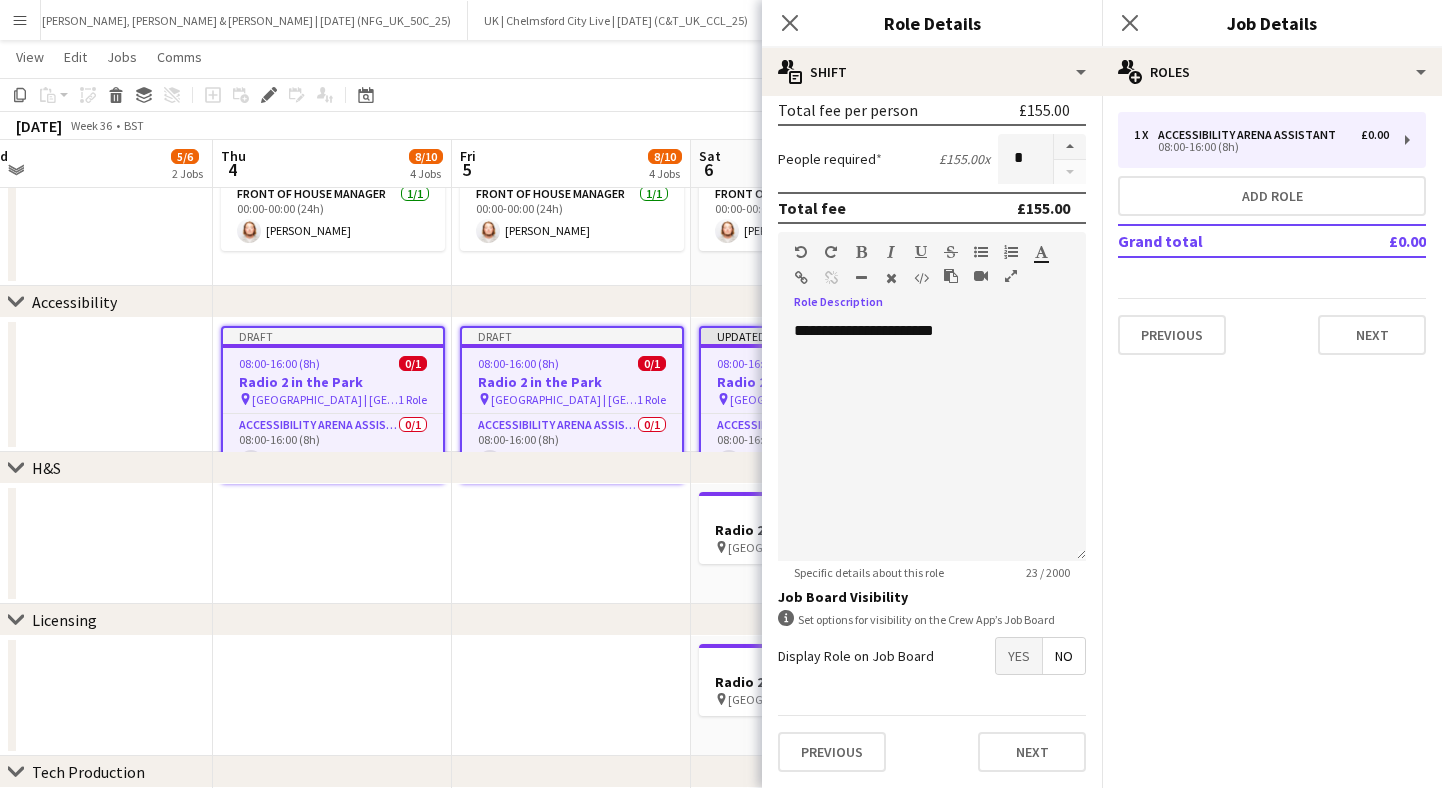 click at bounding box center (861, 252) 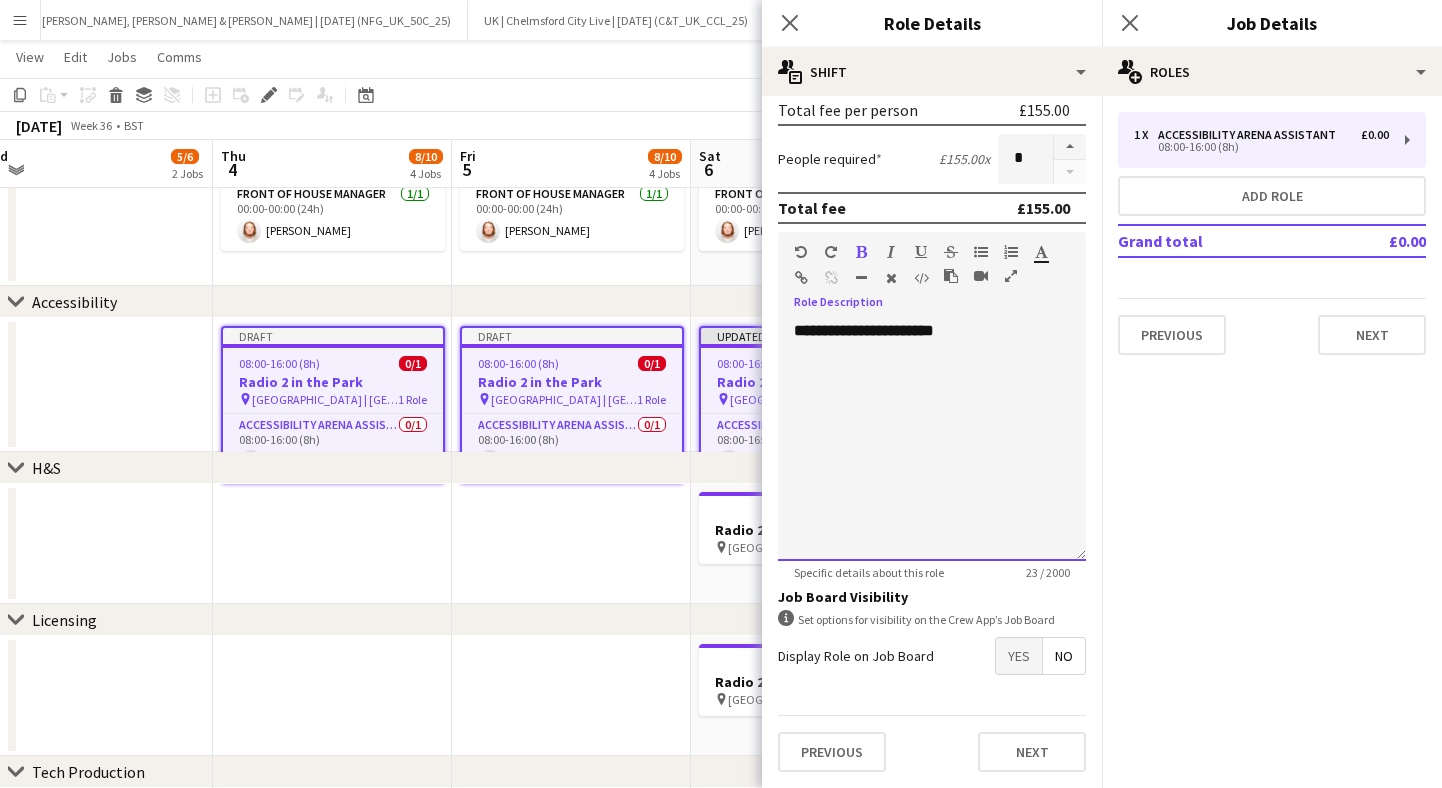 click on "**********" at bounding box center [932, 441] 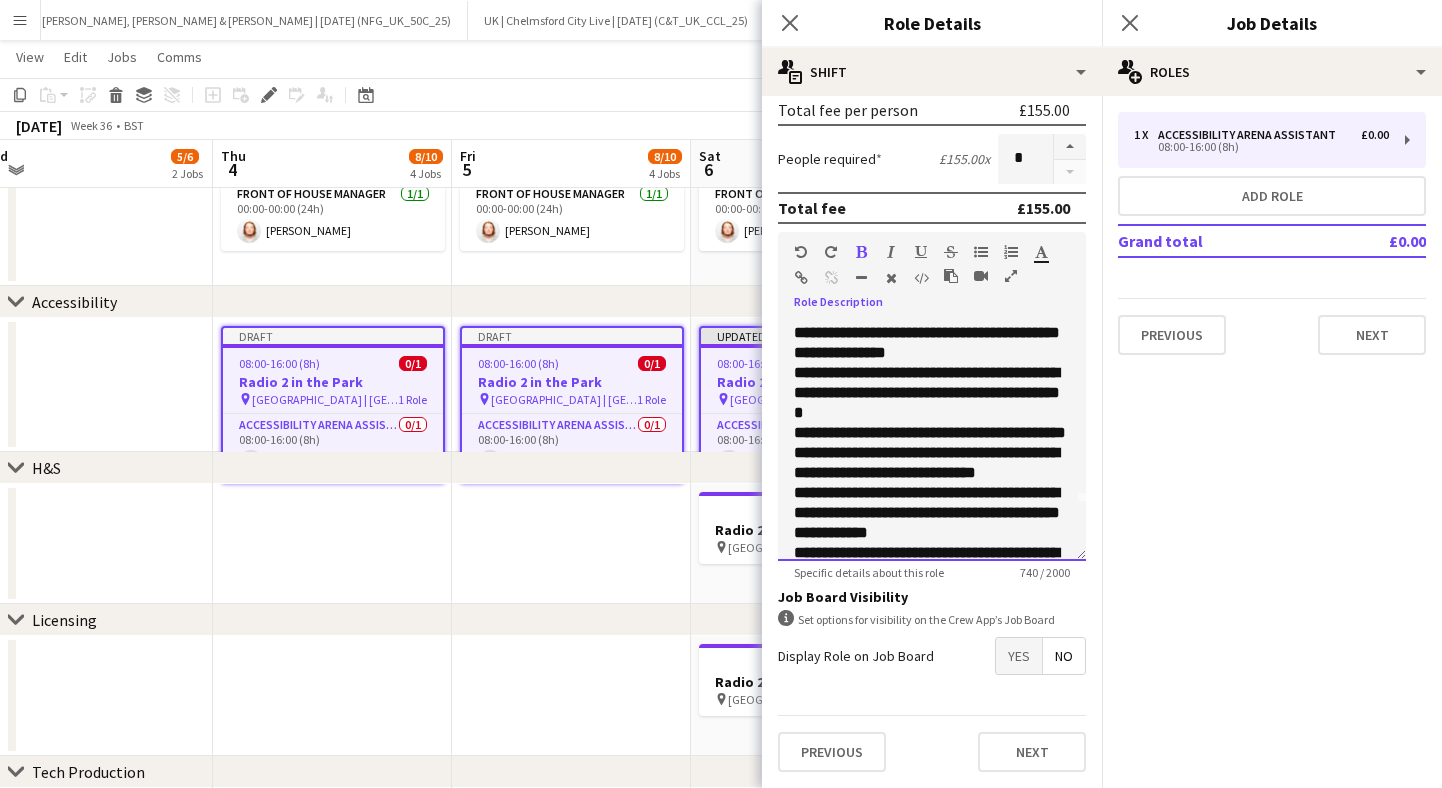 scroll, scrollTop: 0, scrollLeft: 0, axis: both 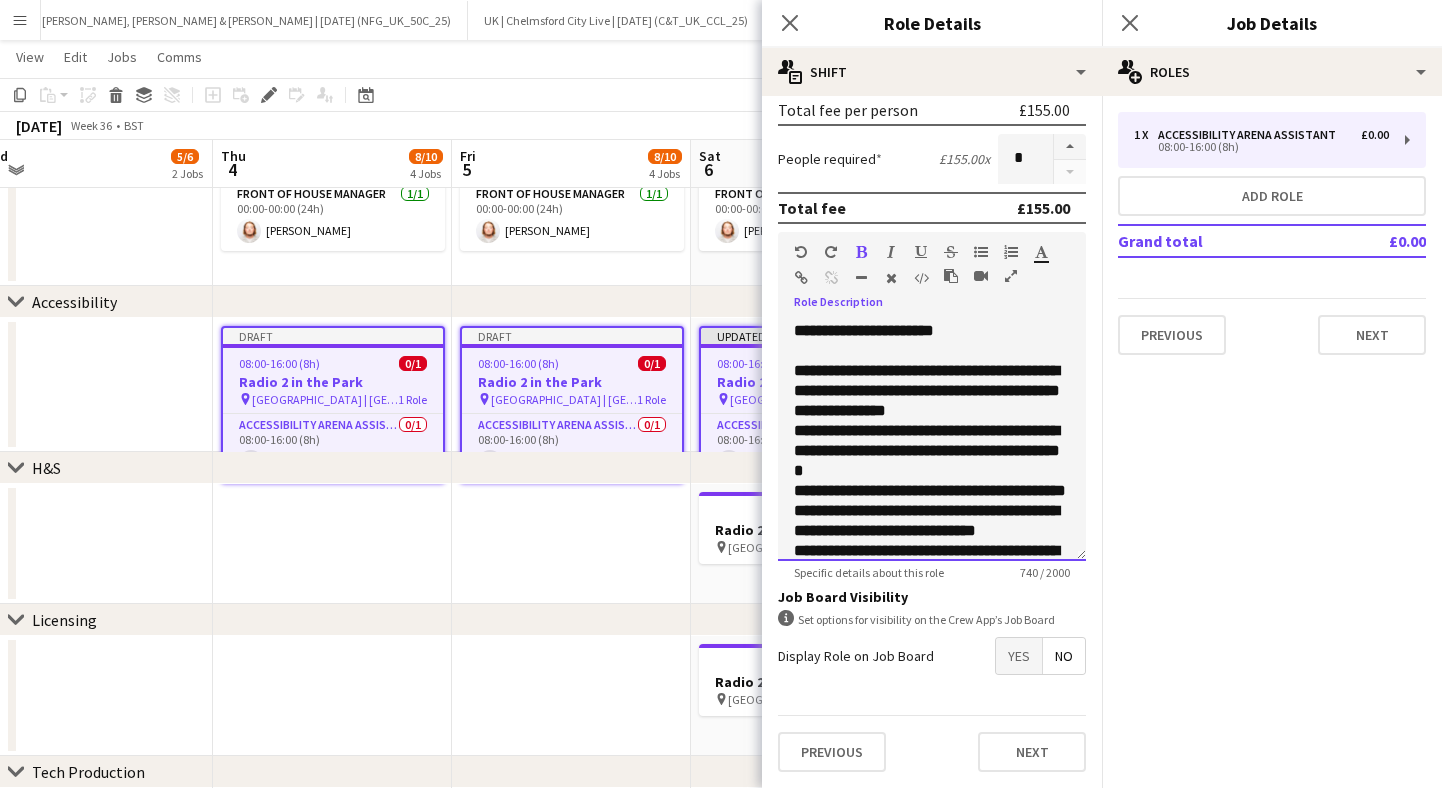 drag, startPoint x: 982, startPoint y: 537, endPoint x: 763, endPoint y: 371, distance: 274.80356 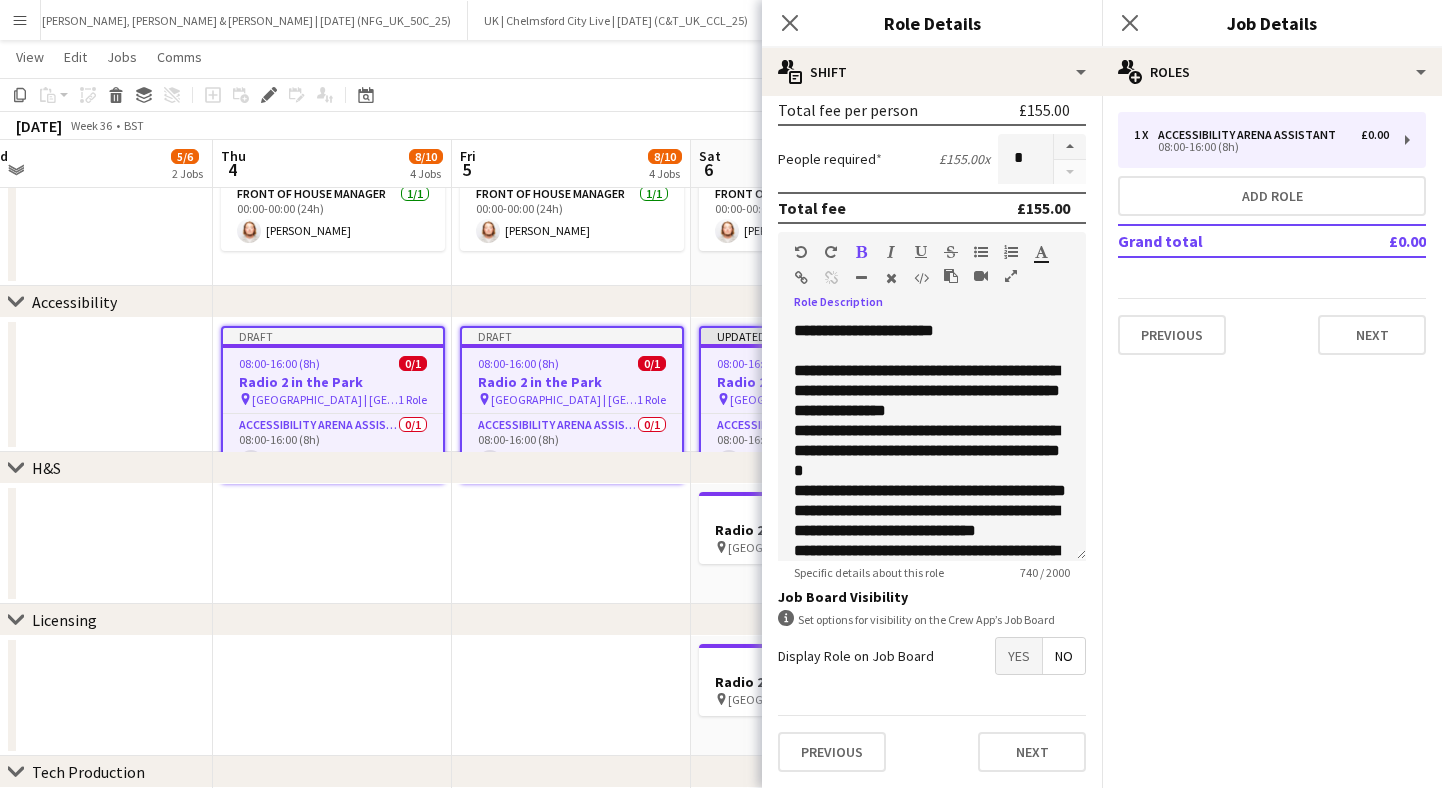 click at bounding box center (861, 252) 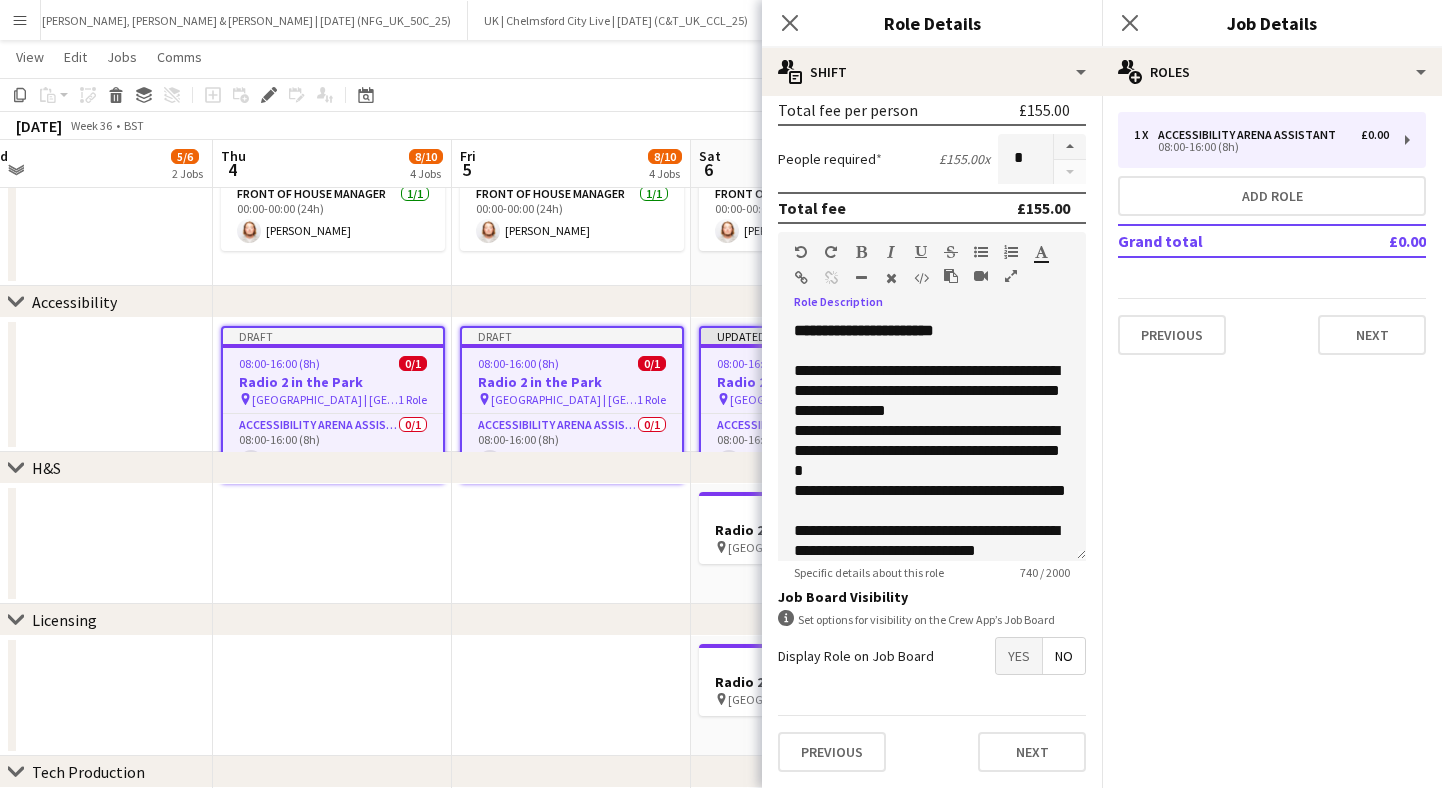 click at bounding box center (981, 252) 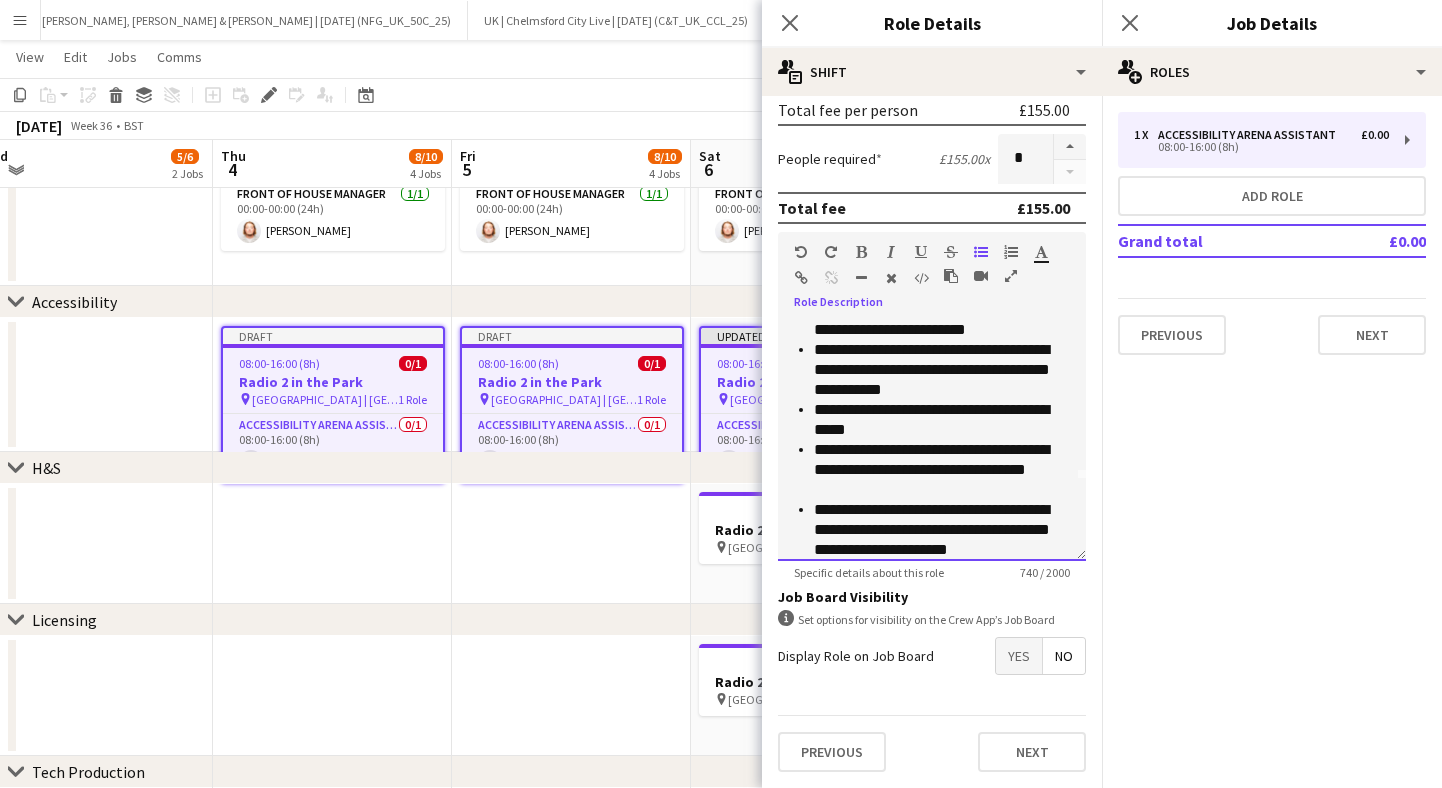 scroll, scrollTop: 132, scrollLeft: 0, axis: vertical 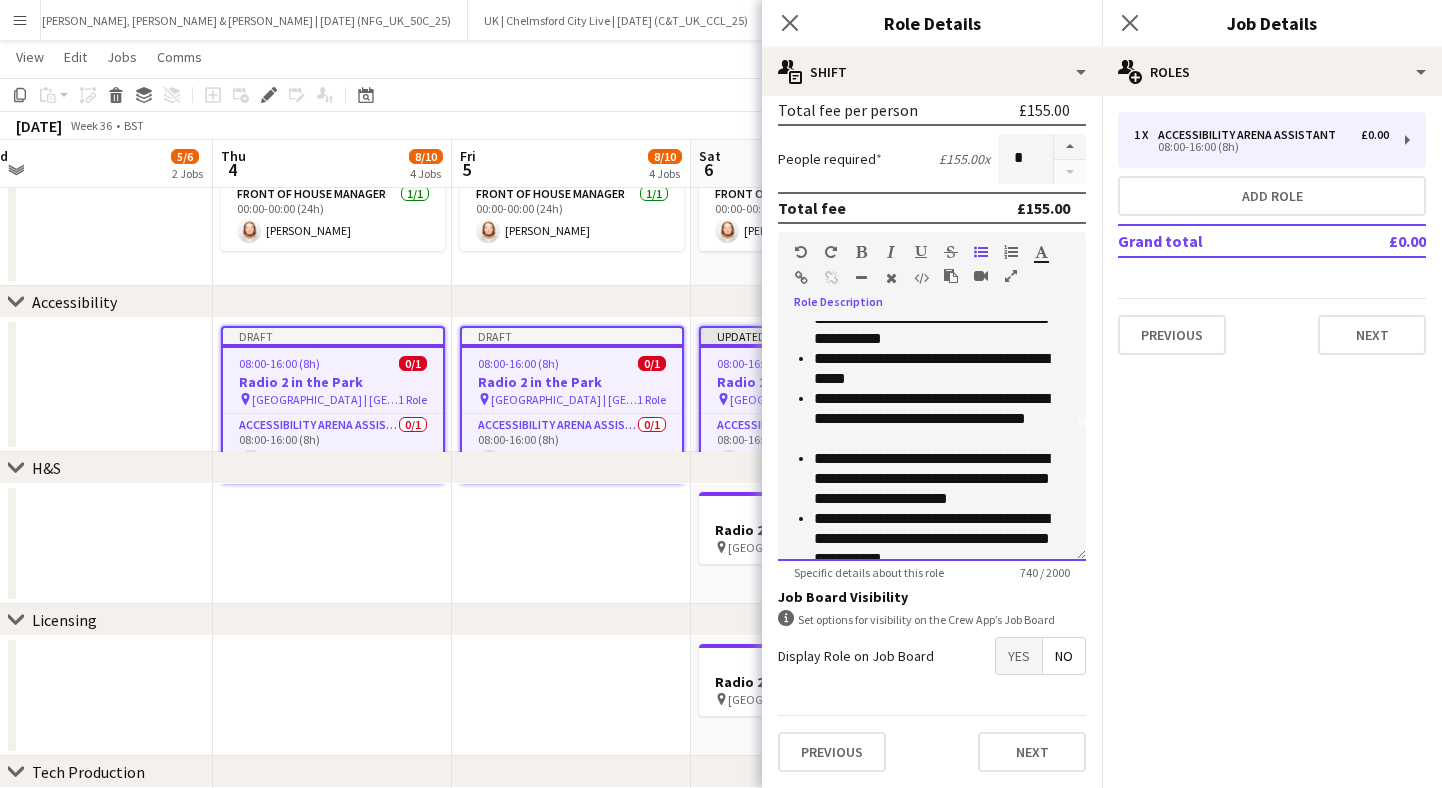 click on "**********" at bounding box center (942, 369) 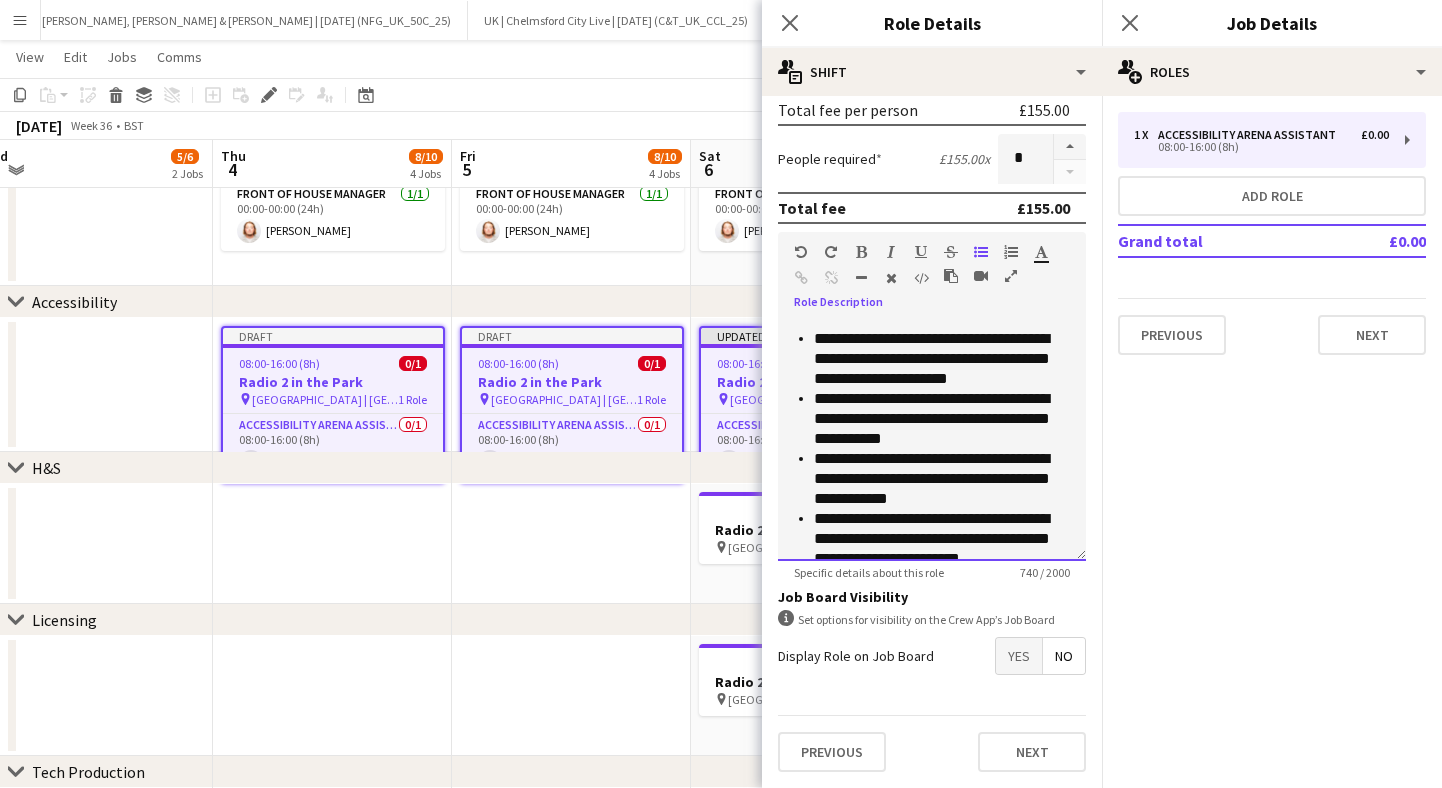 scroll, scrollTop: 296, scrollLeft: 0, axis: vertical 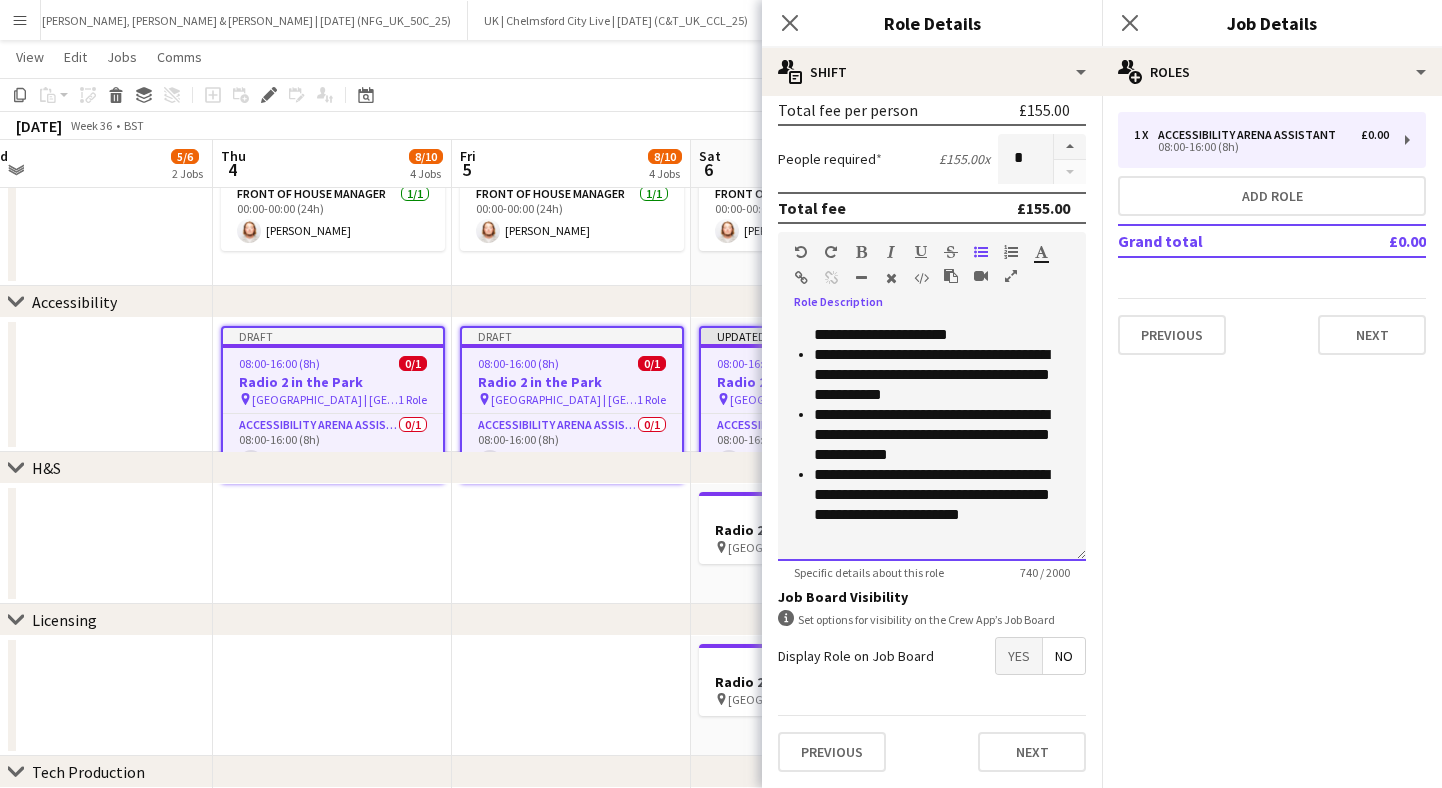 drag, startPoint x: 1010, startPoint y: 518, endPoint x: 797, endPoint y: 478, distance: 216.72333 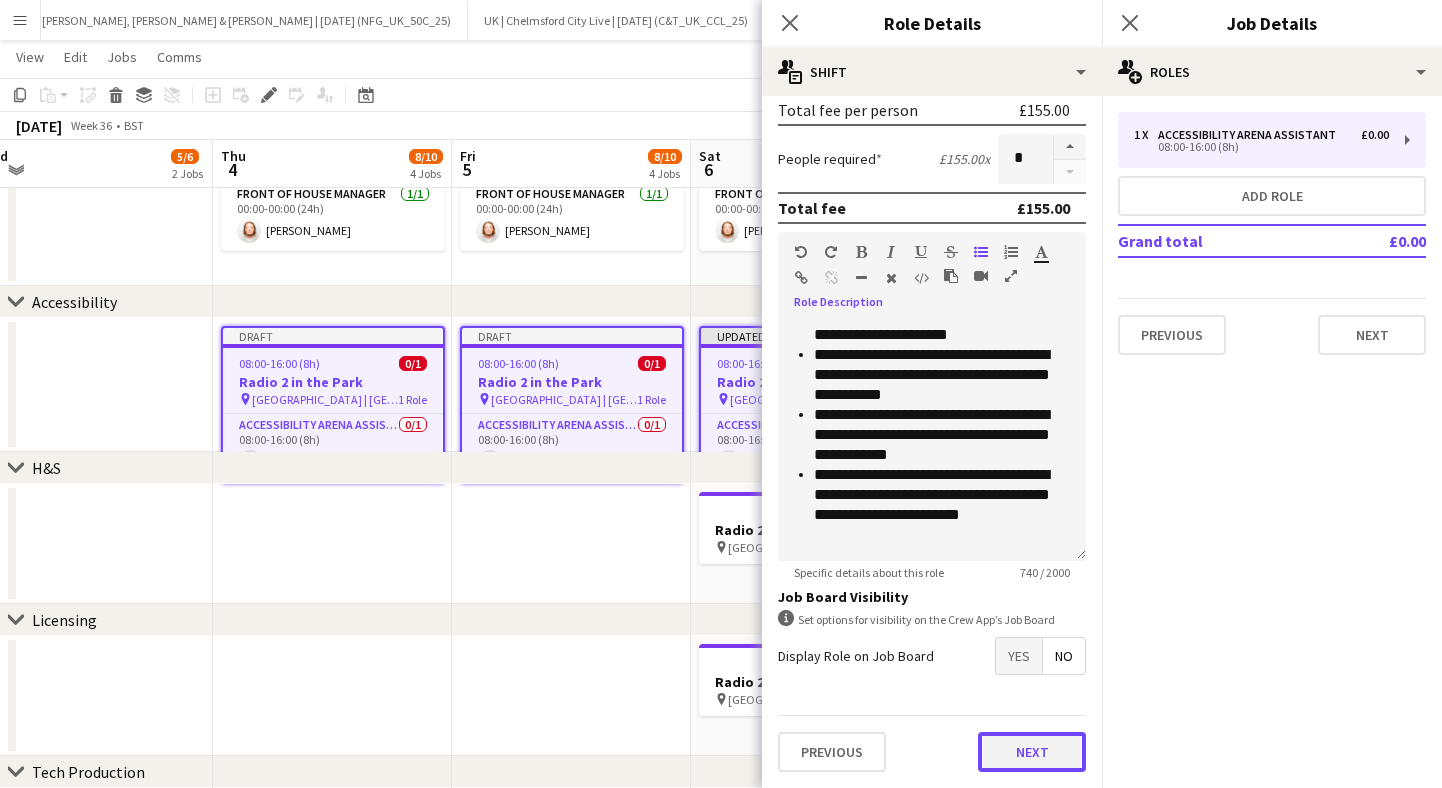 click on "Next" at bounding box center (1032, 752) 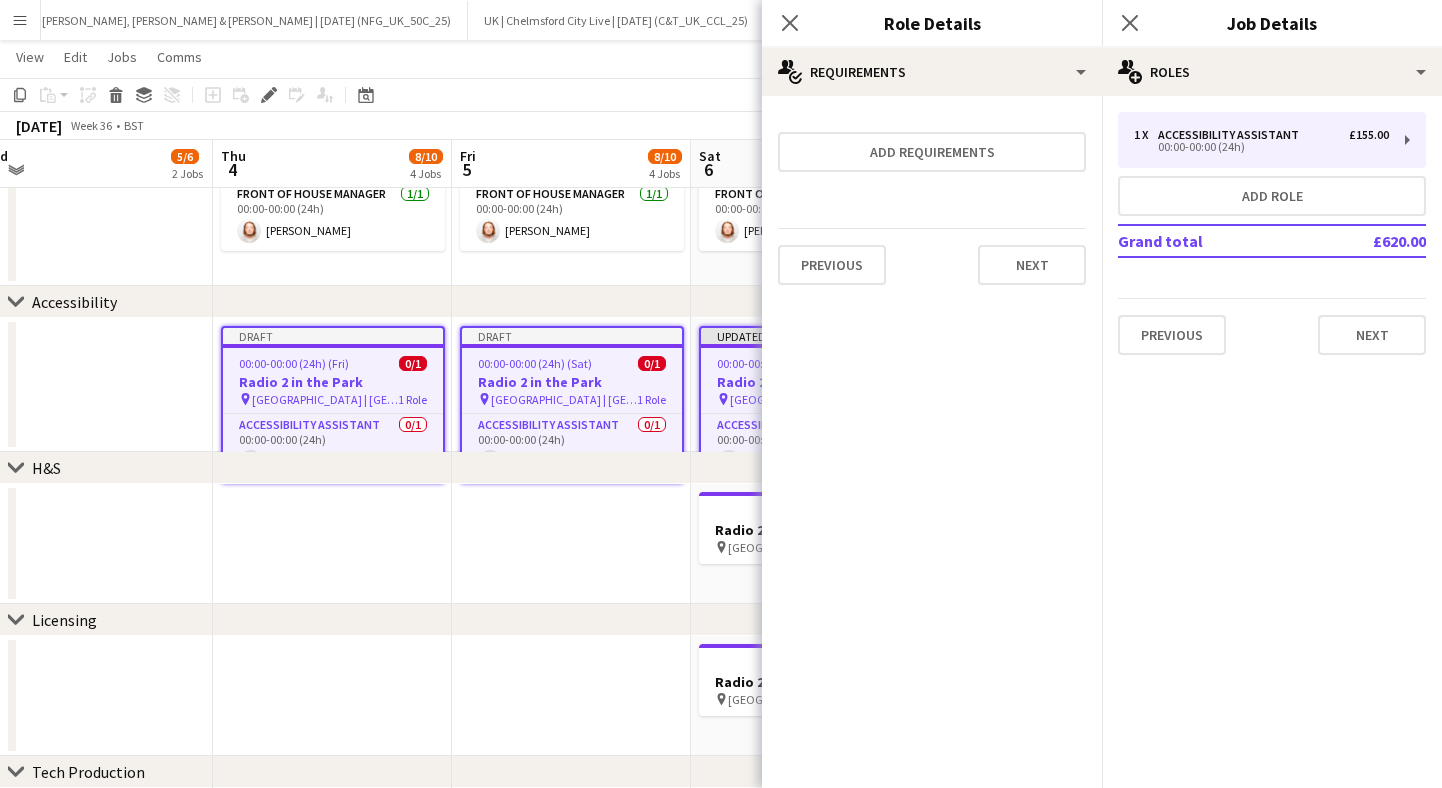 scroll, scrollTop: 0, scrollLeft: 0, axis: both 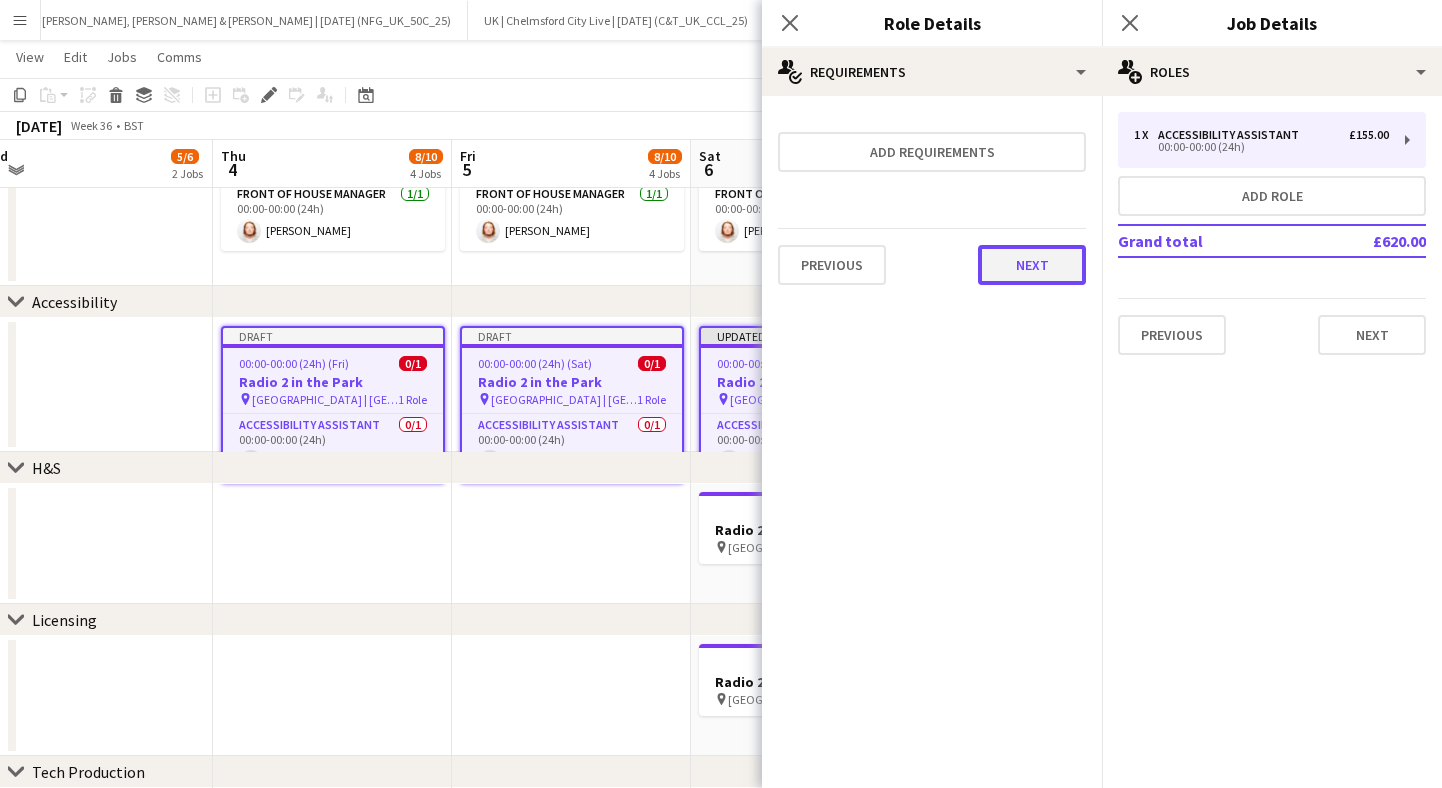 click on "Next" at bounding box center (1032, 265) 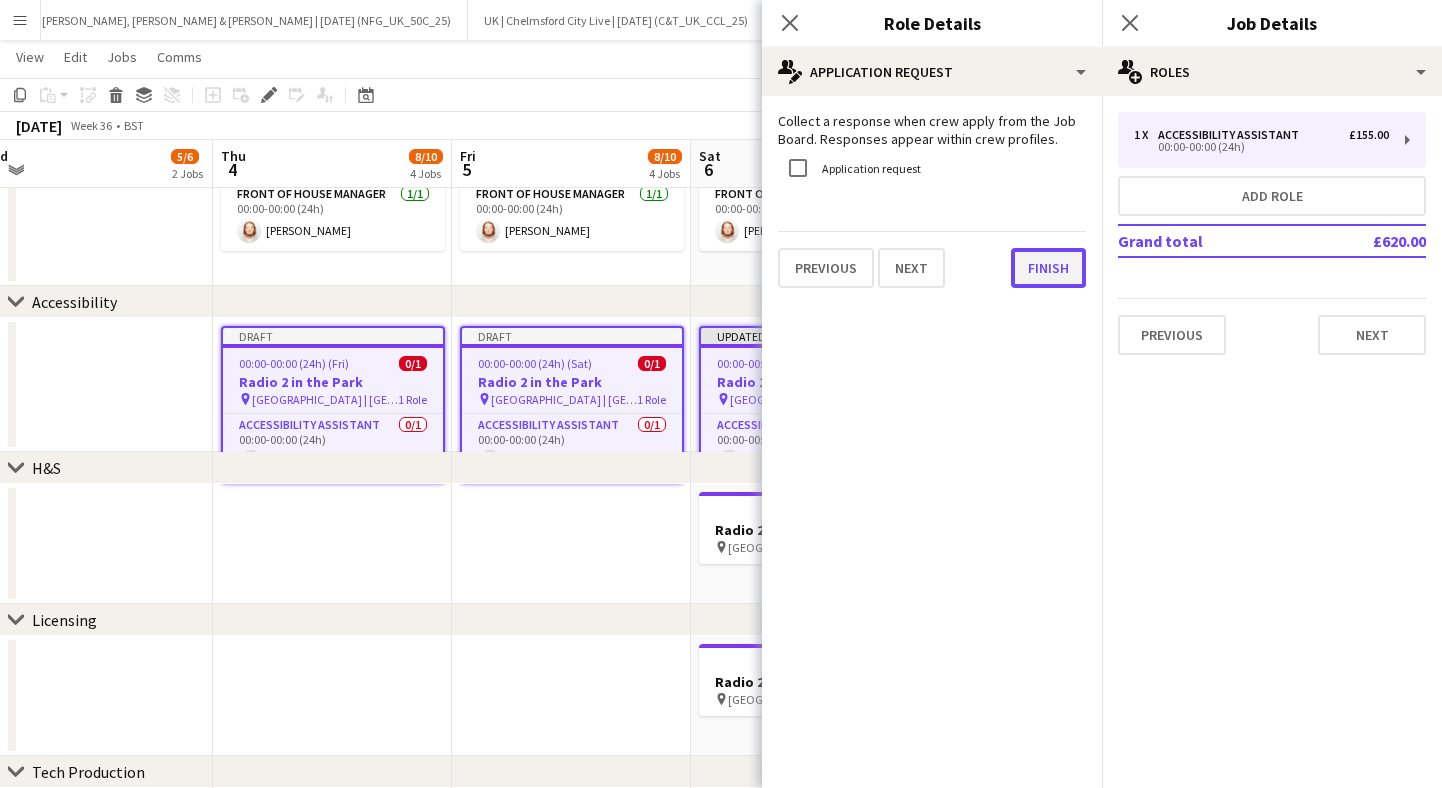 click on "Finish" at bounding box center [1048, 268] 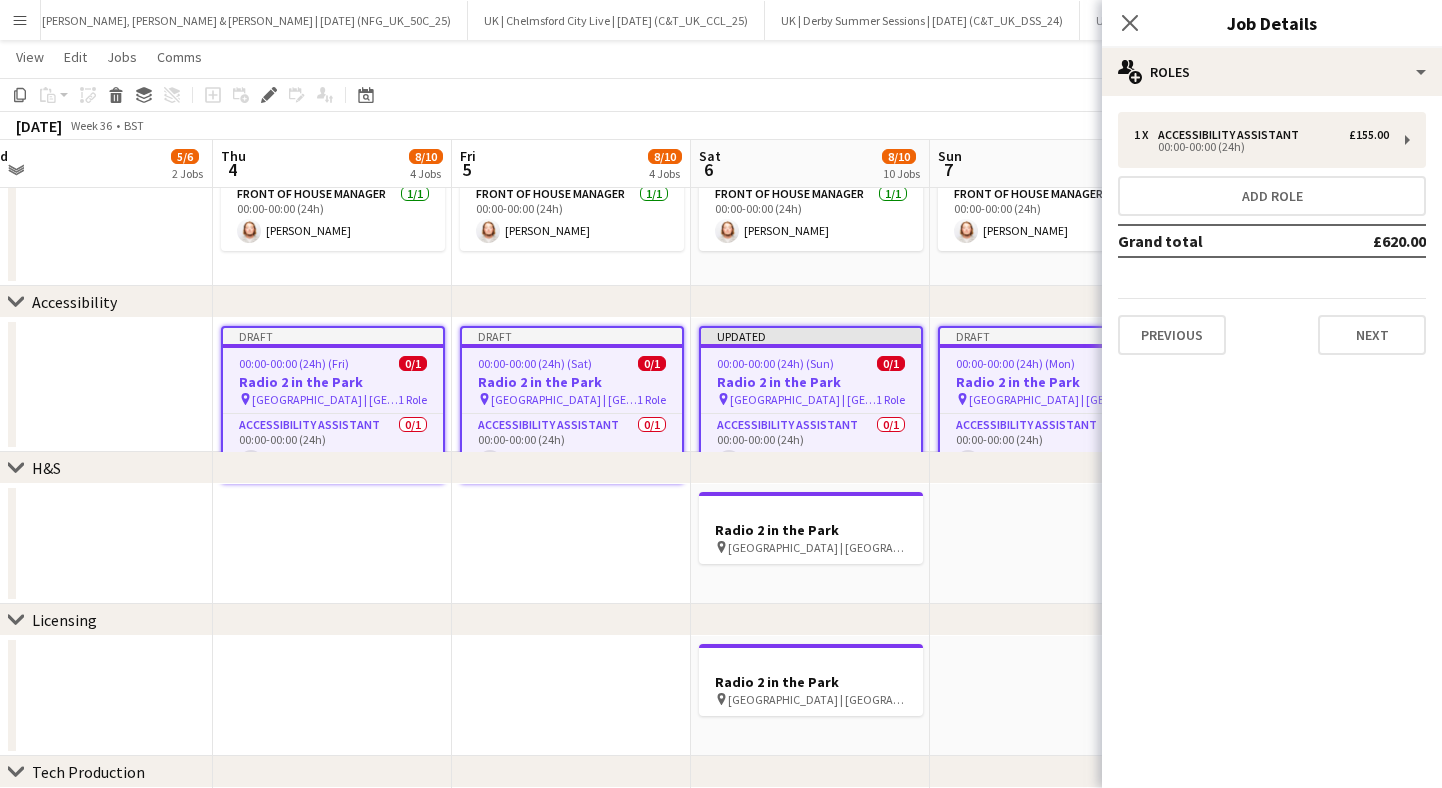 click on "Menu" at bounding box center [20, 20] 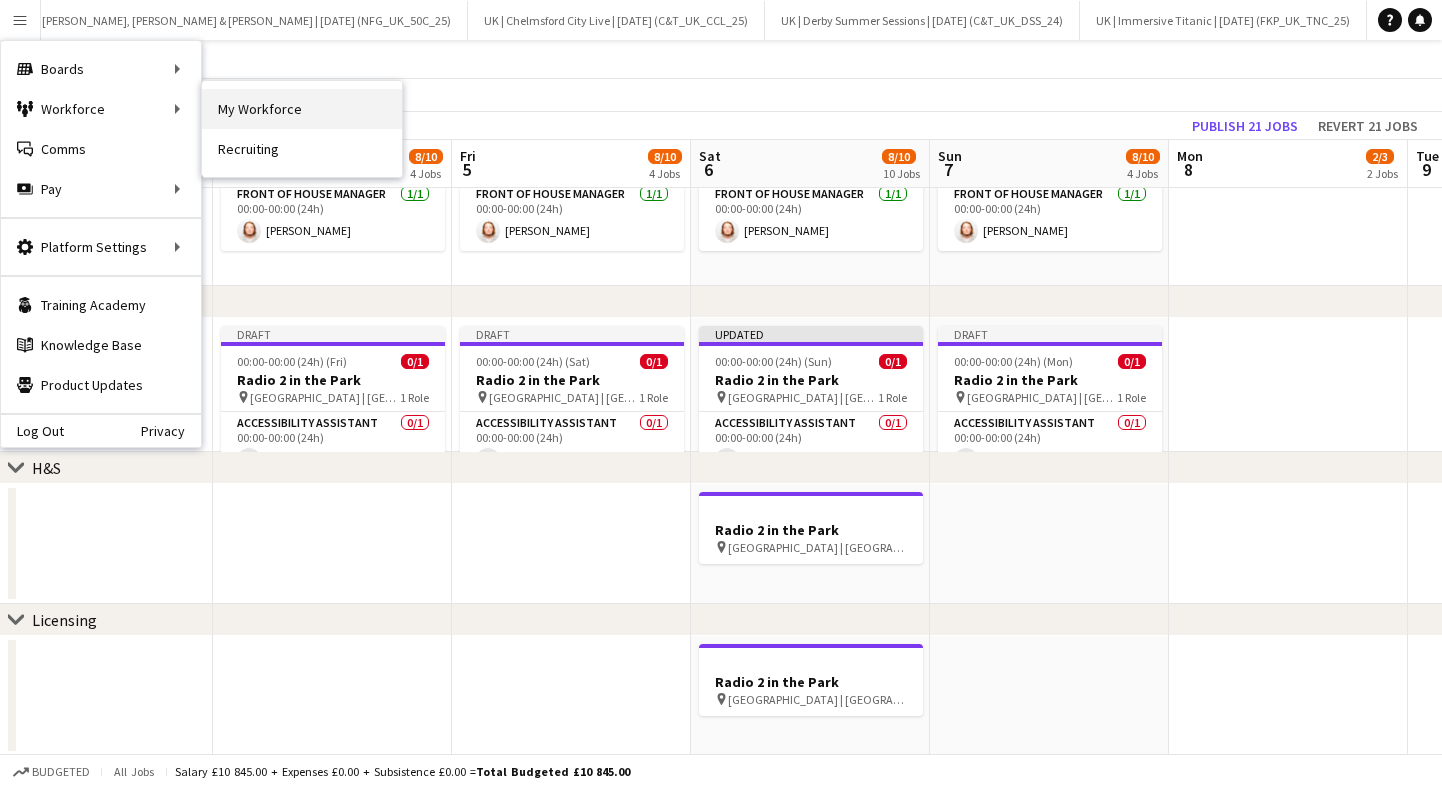 click on "My Workforce" at bounding box center (302, 109) 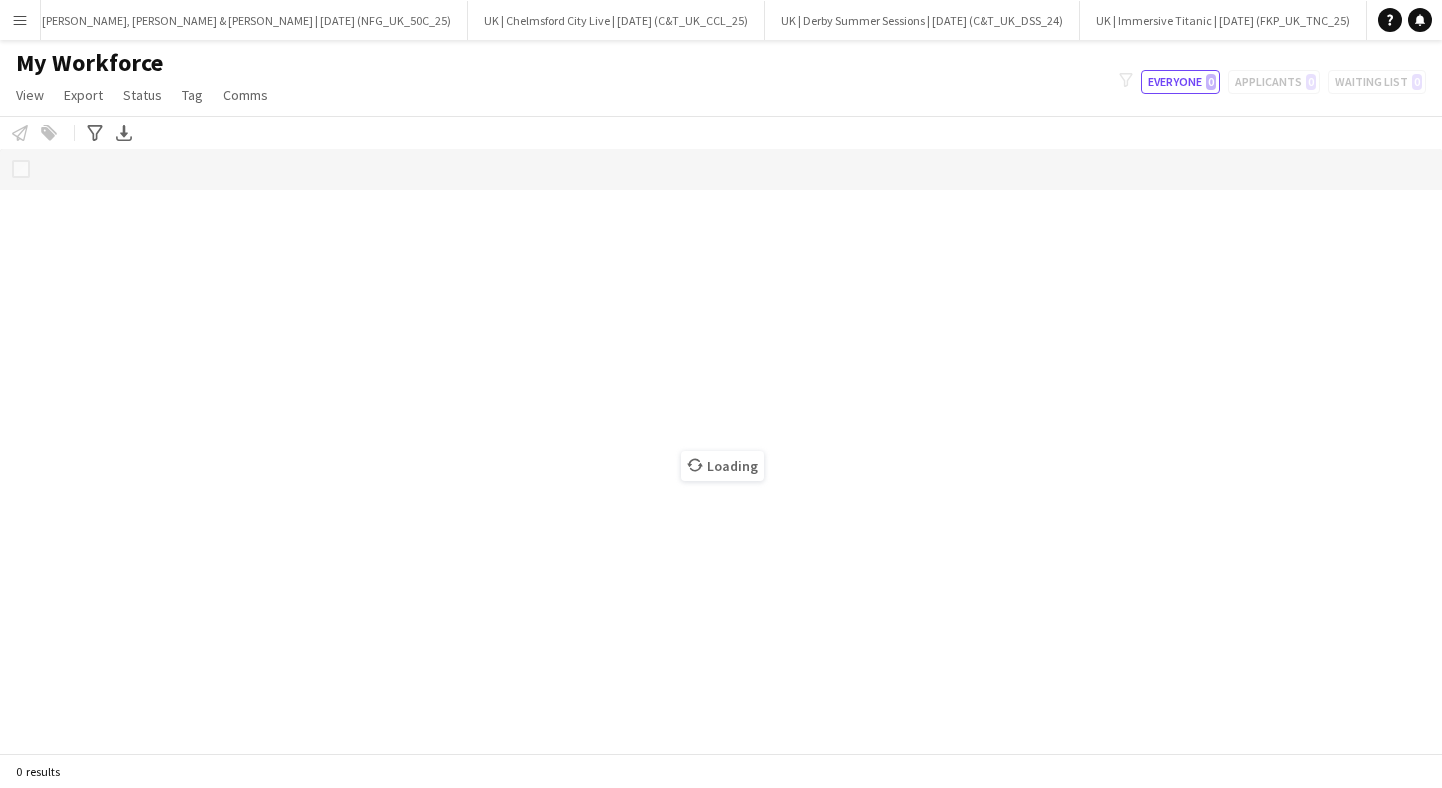 scroll, scrollTop: 0, scrollLeft: 0, axis: both 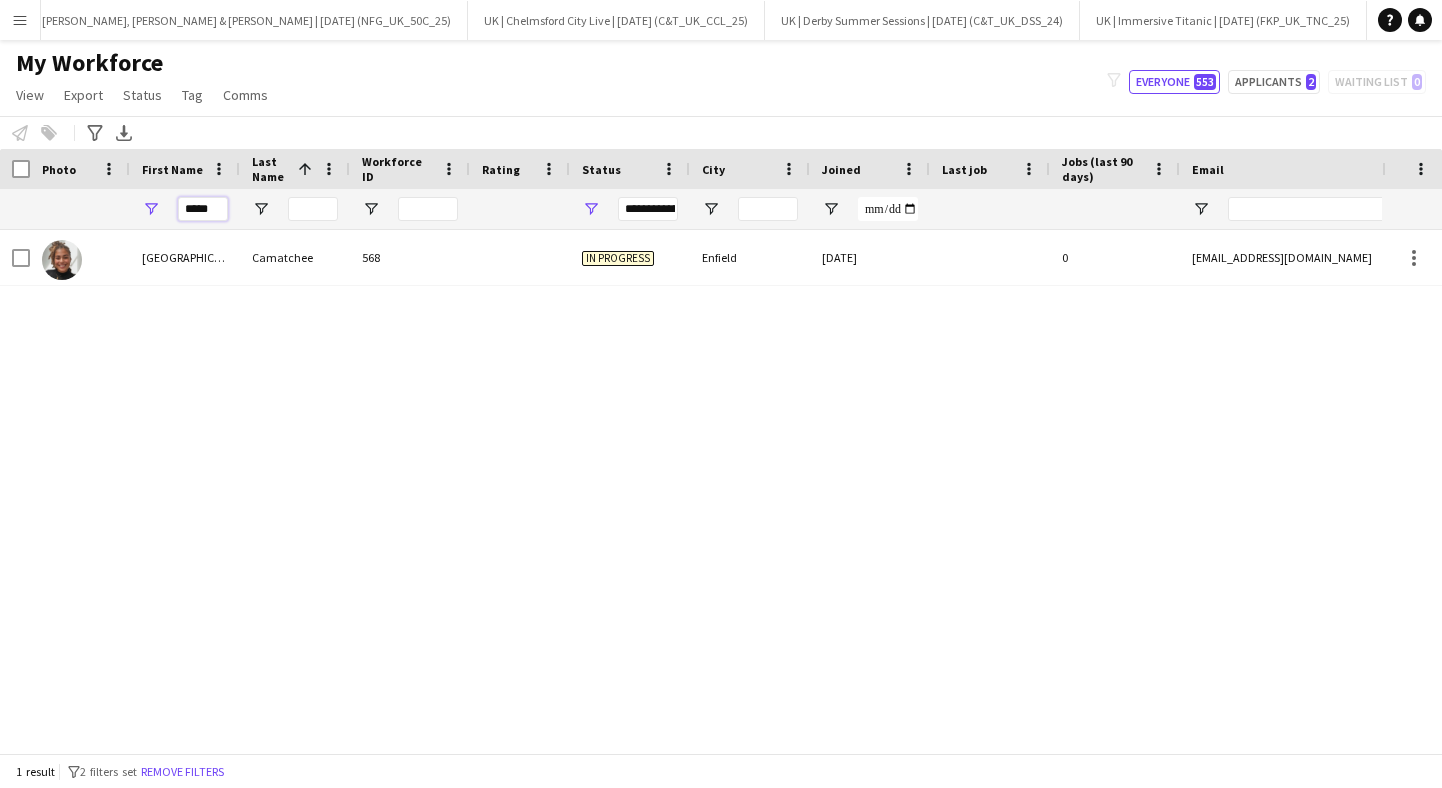 click on "*****" at bounding box center [203, 209] 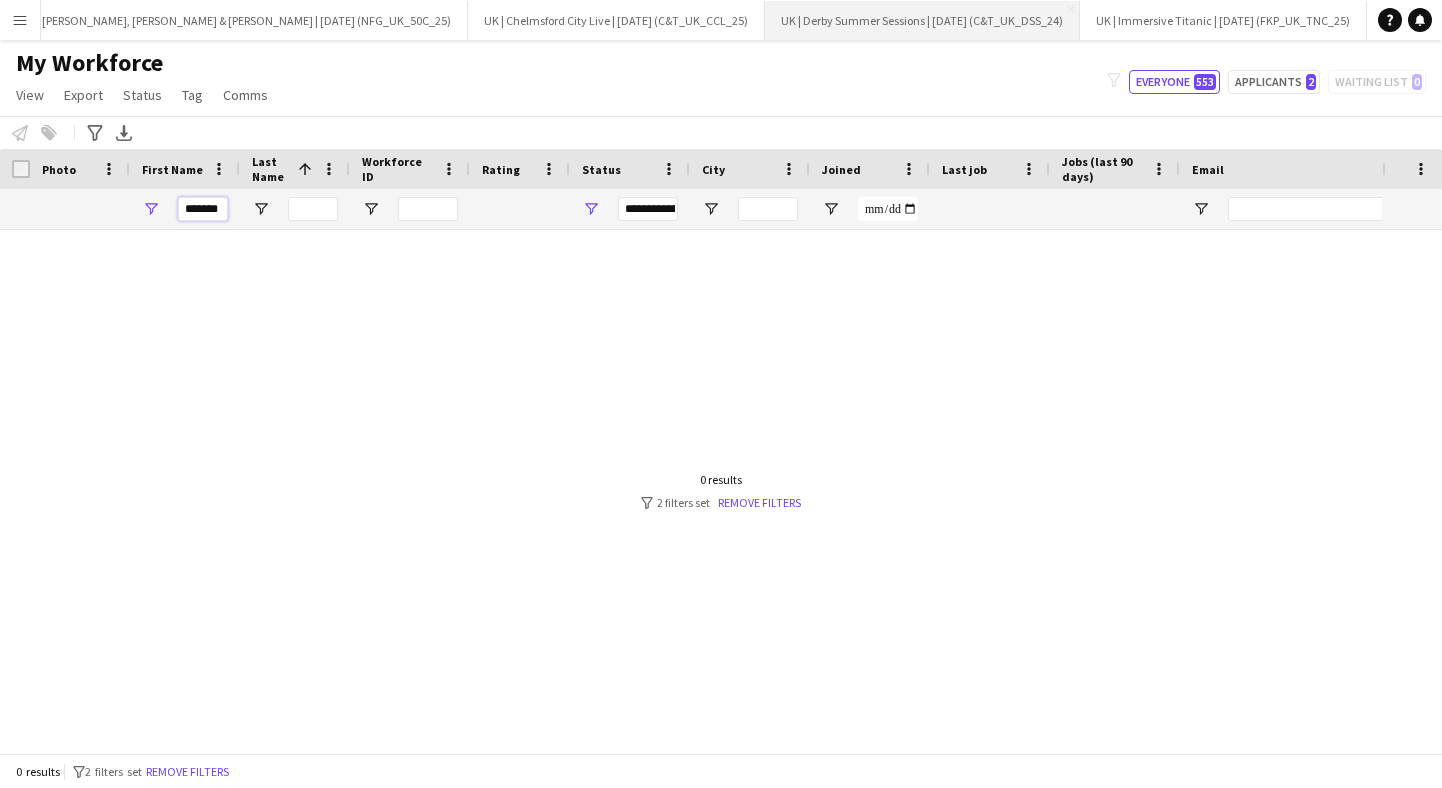 type on "*******" 